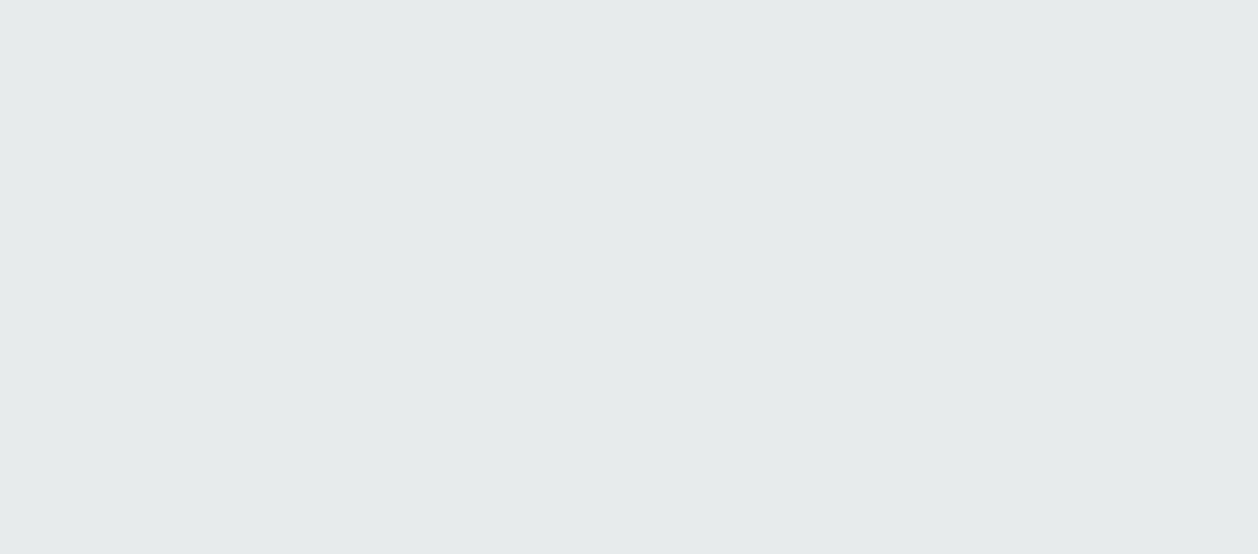 scroll, scrollTop: 0, scrollLeft: 0, axis: both 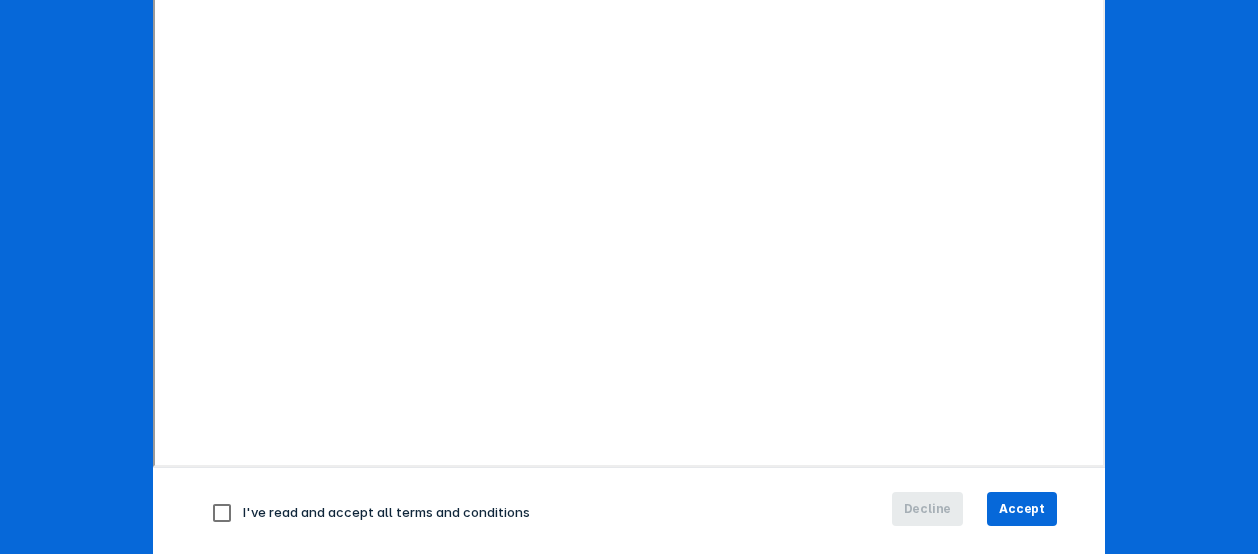 click at bounding box center (222, 513) 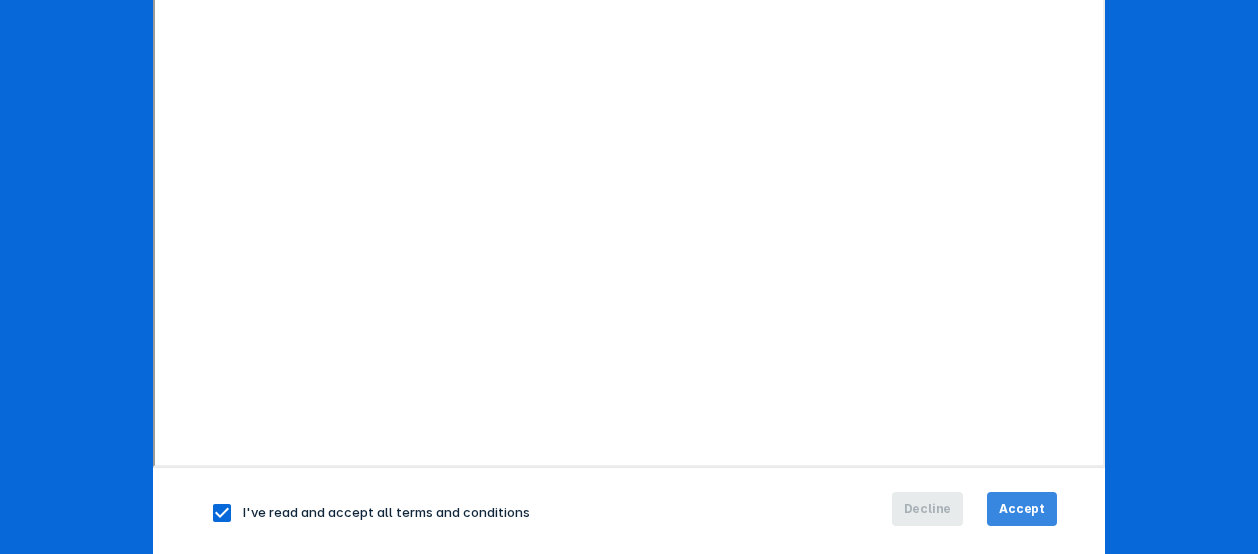 click on "Accept" at bounding box center [1022, 509] 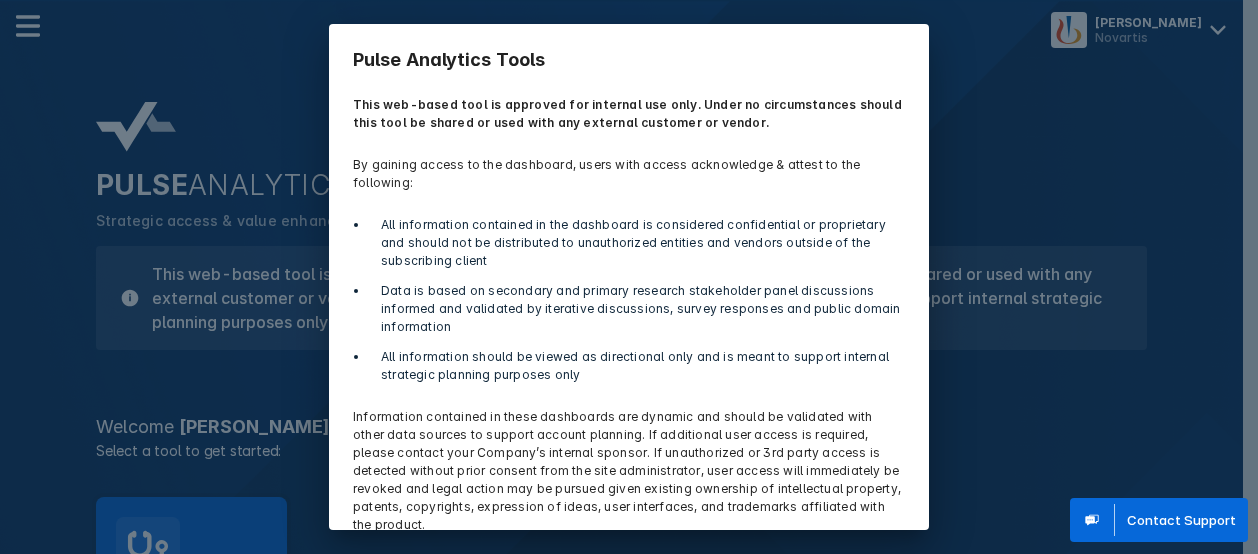 scroll, scrollTop: 86, scrollLeft: 0, axis: vertical 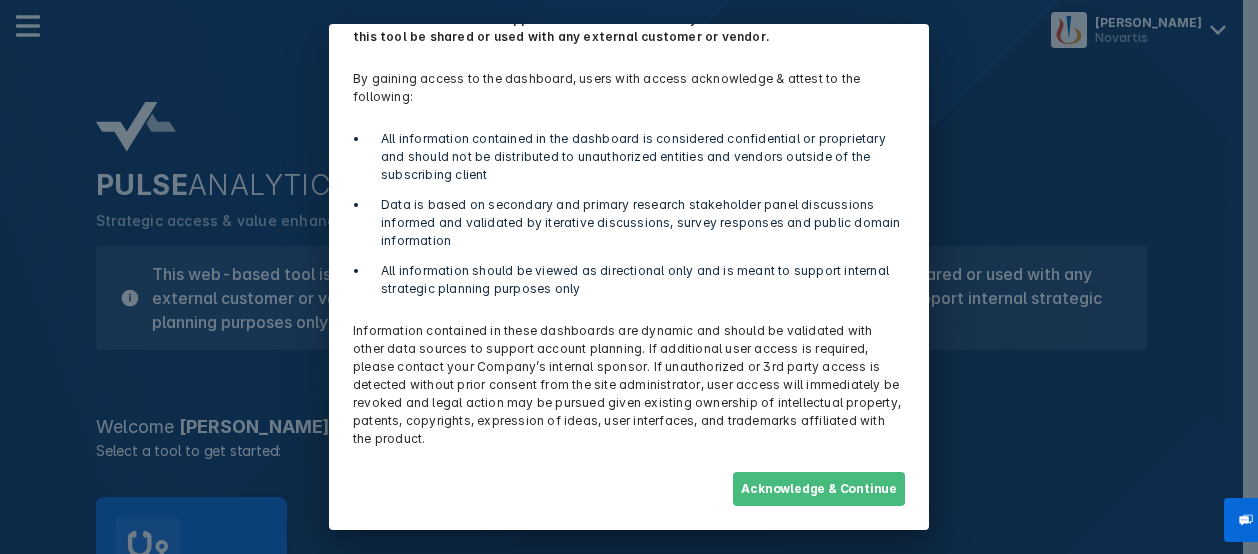 click on "Acknowledge & Continue" at bounding box center [819, 489] 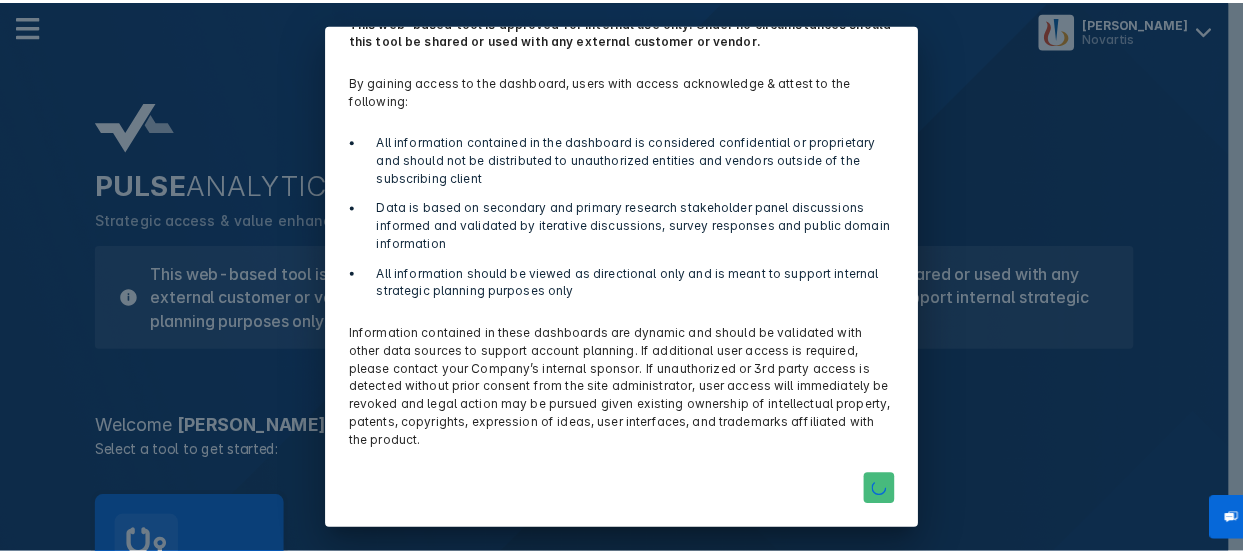 scroll, scrollTop: 0, scrollLeft: 0, axis: both 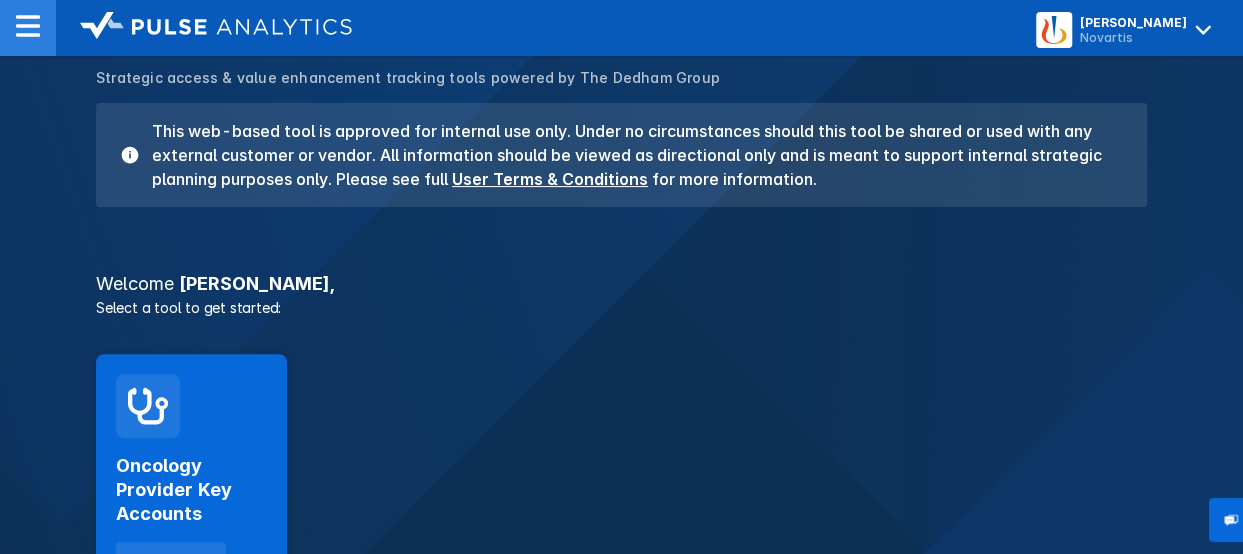 click at bounding box center [28, 26] 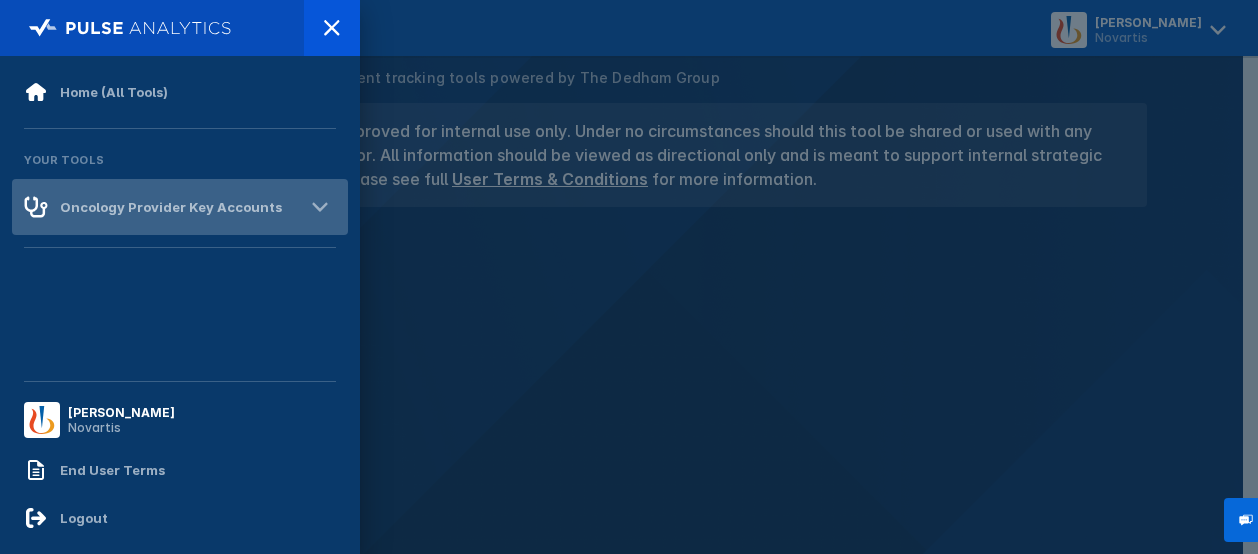 click 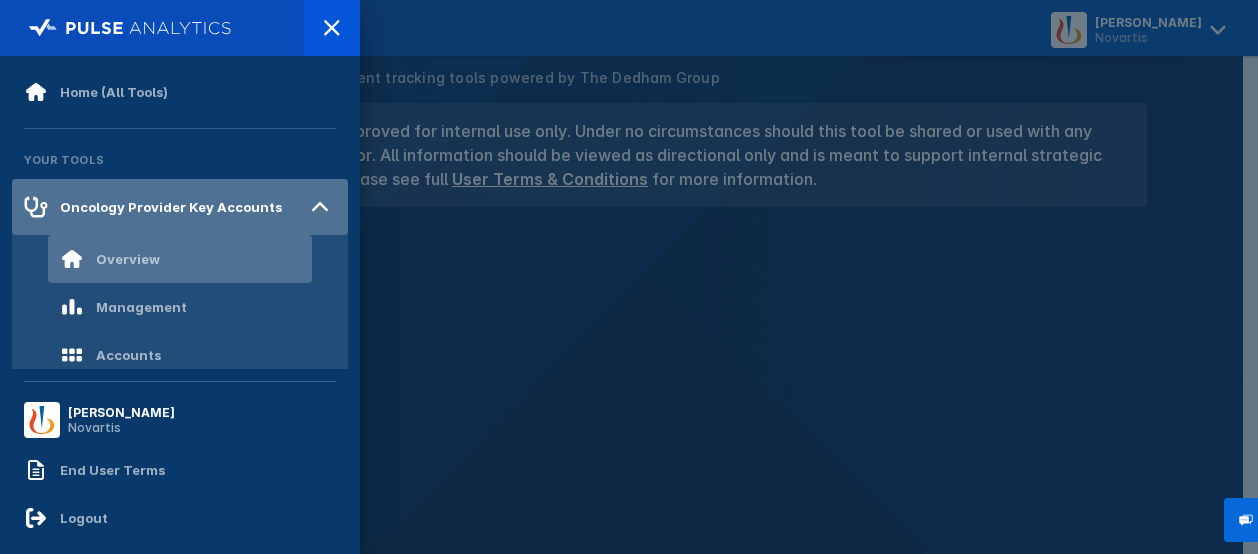 click on "Overview" at bounding box center (180, 259) 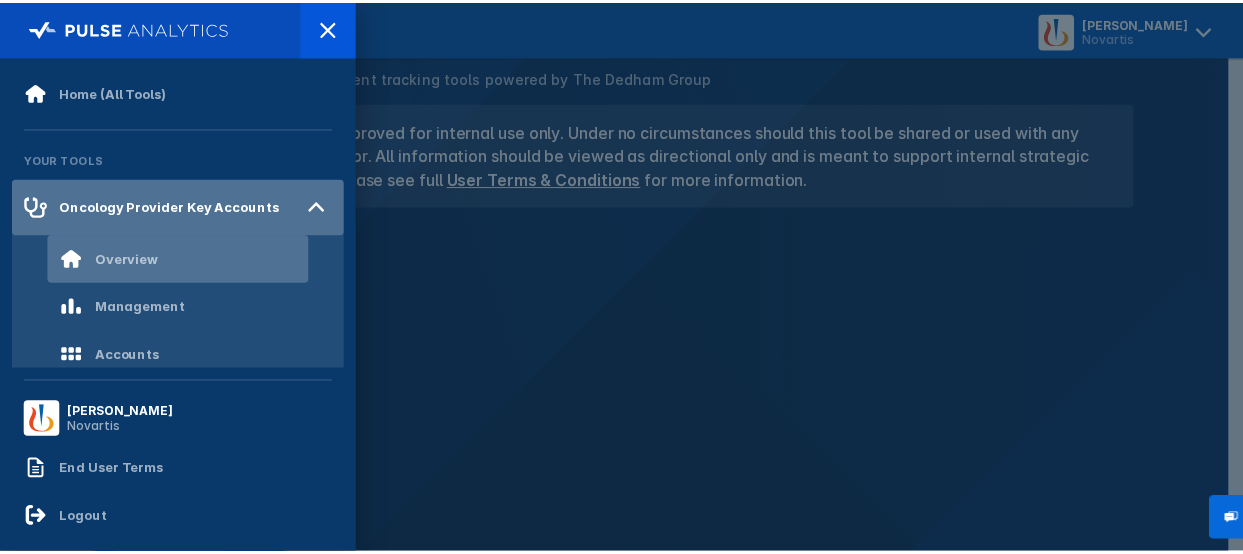 scroll, scrollTop: 0, scrollLeft: 0, axis: both 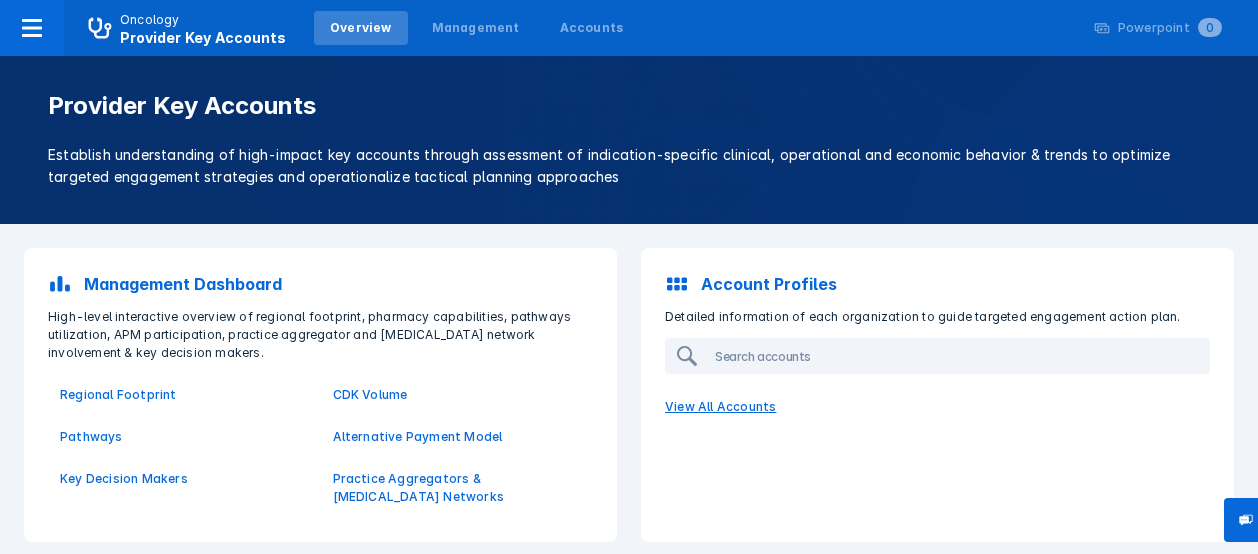 click on "View All Accounts" at bounding box center [937, 407] 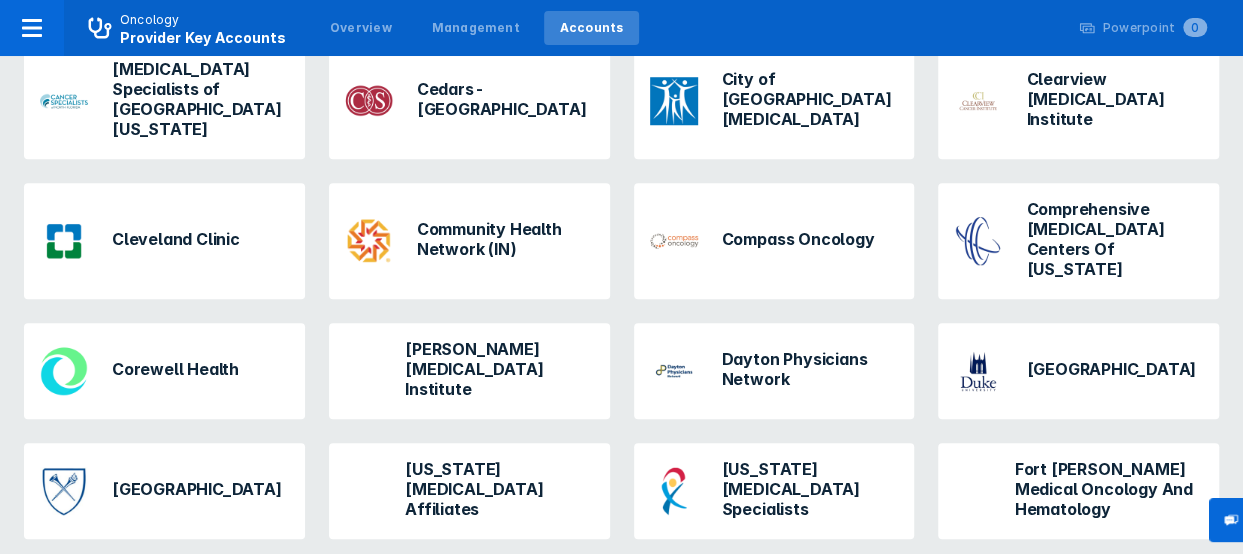 scroll, scrollTop: 781, scrollLeft: 0, axis: vertical 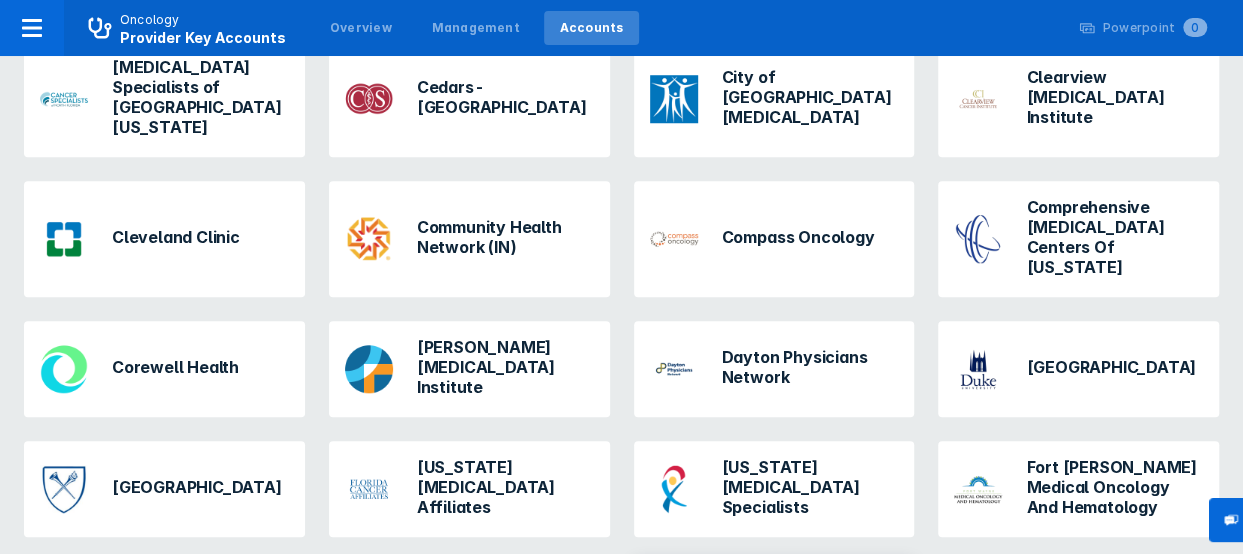 click on "[PERSON_NAME] Health System" at bounding box center (810, 605) 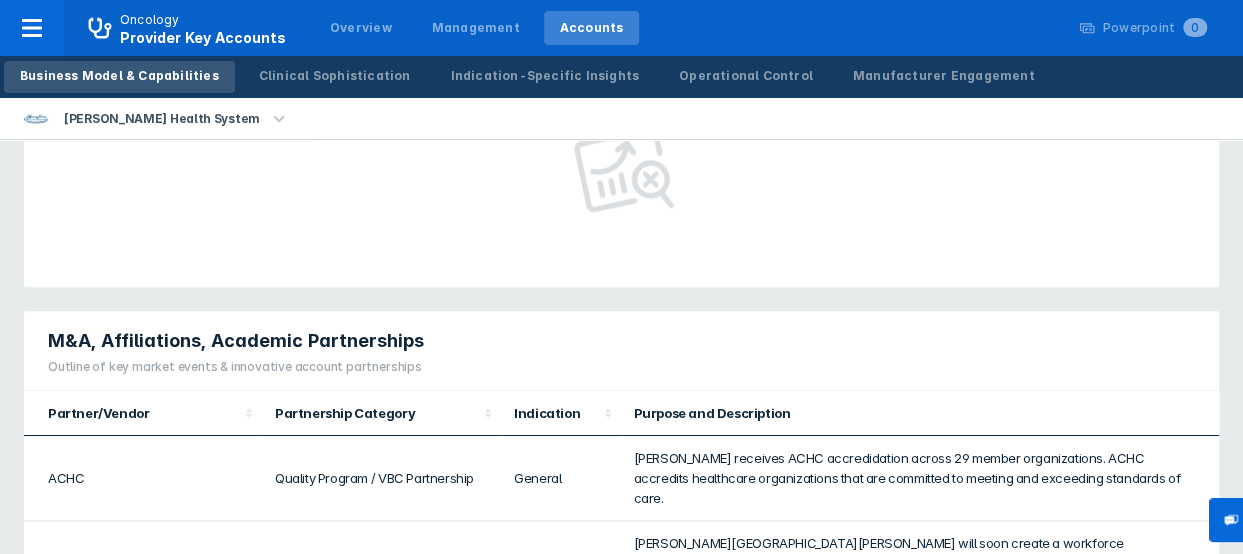 scroll, scrollTop: 966, scrollLeft: 0, axis: vertical 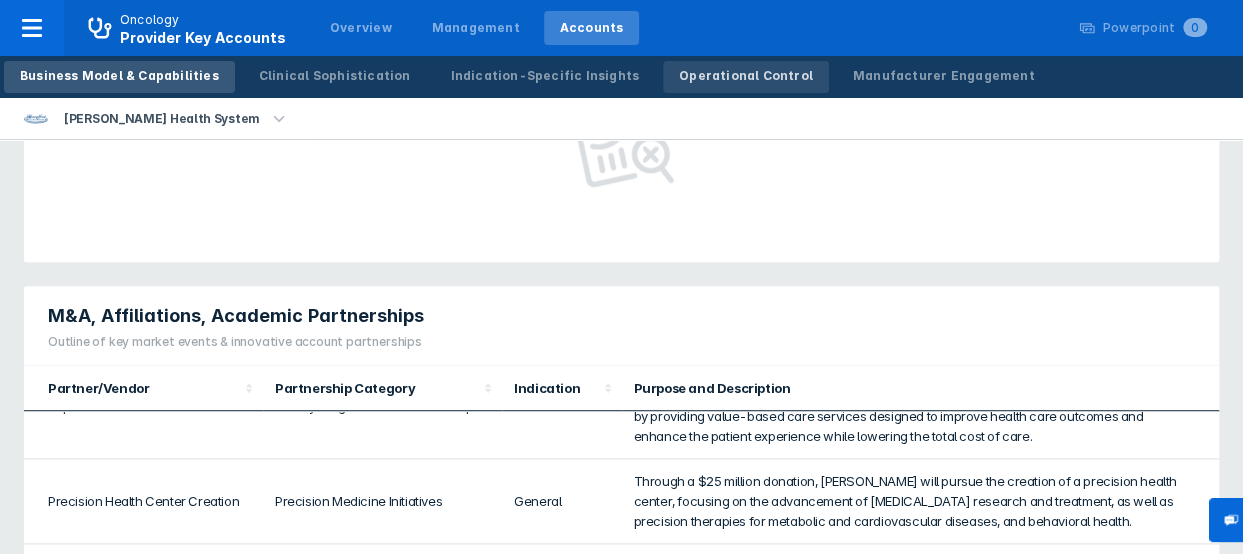 click on "Operational Control" at bounding box center (746, 76) 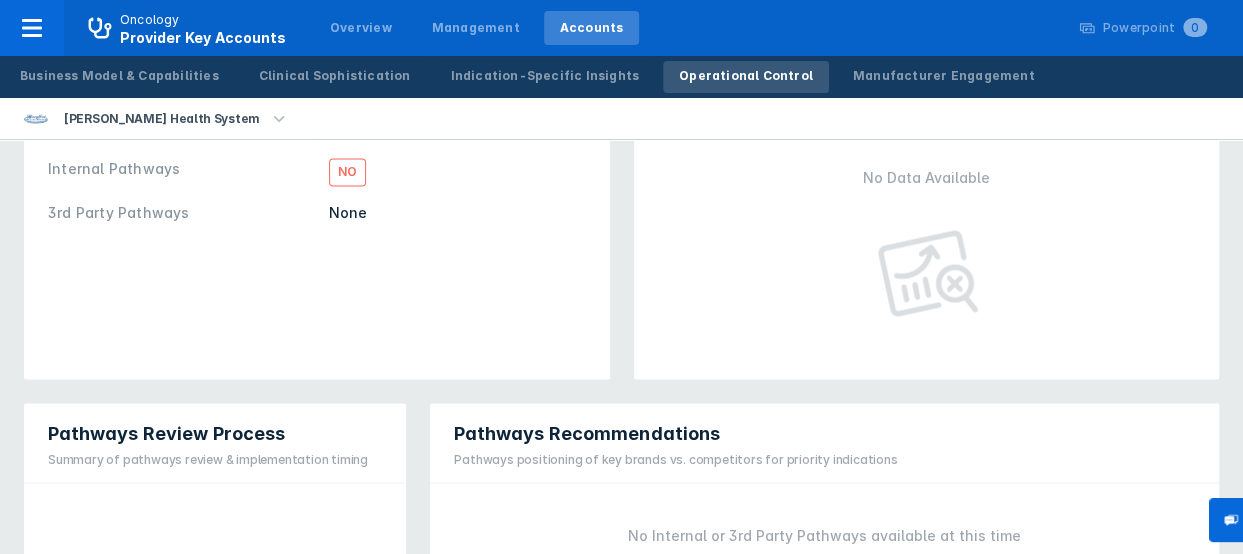 scroll, scrollTop: 1796, scrollLeft: 0, axis: vertical 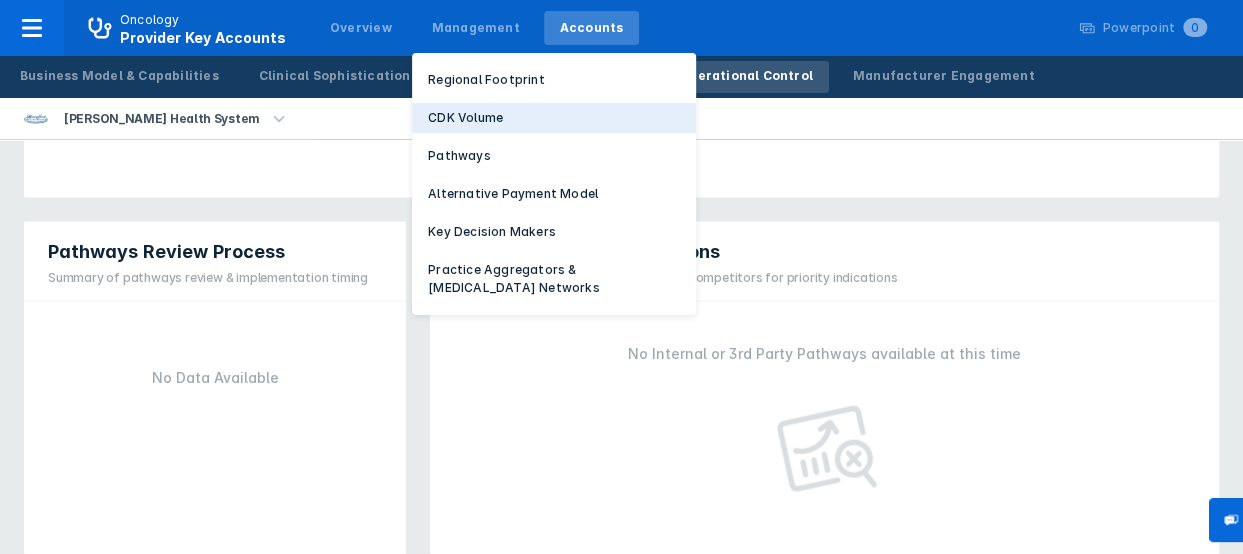 click on "CDK Volume" at bounding box center [465, 118] 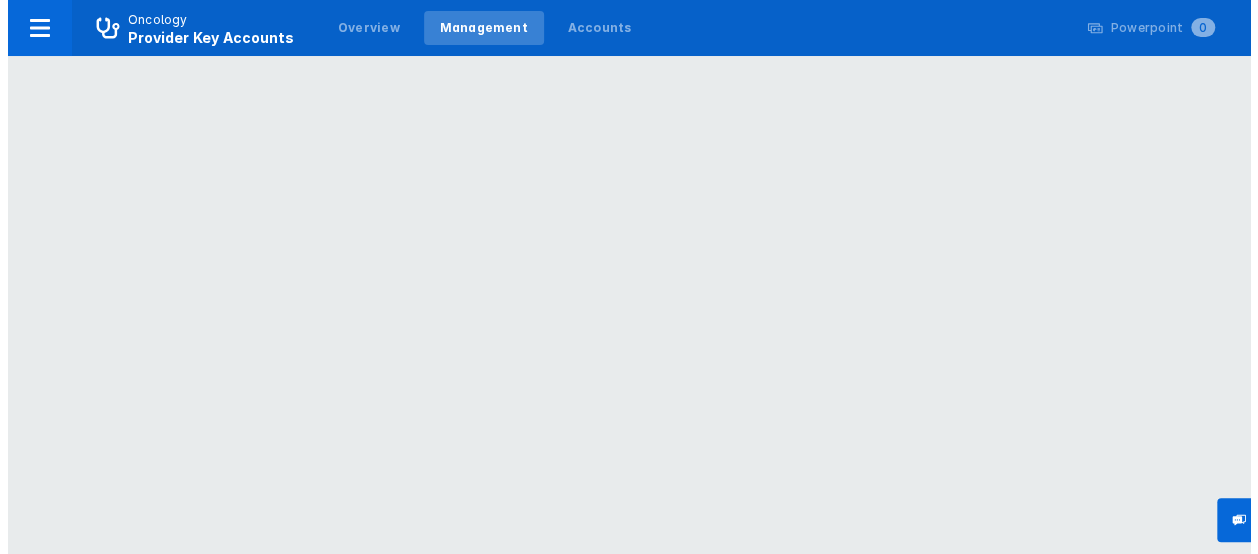 scroll, scrollTop: 0, scrollLeft: 0, axis: both 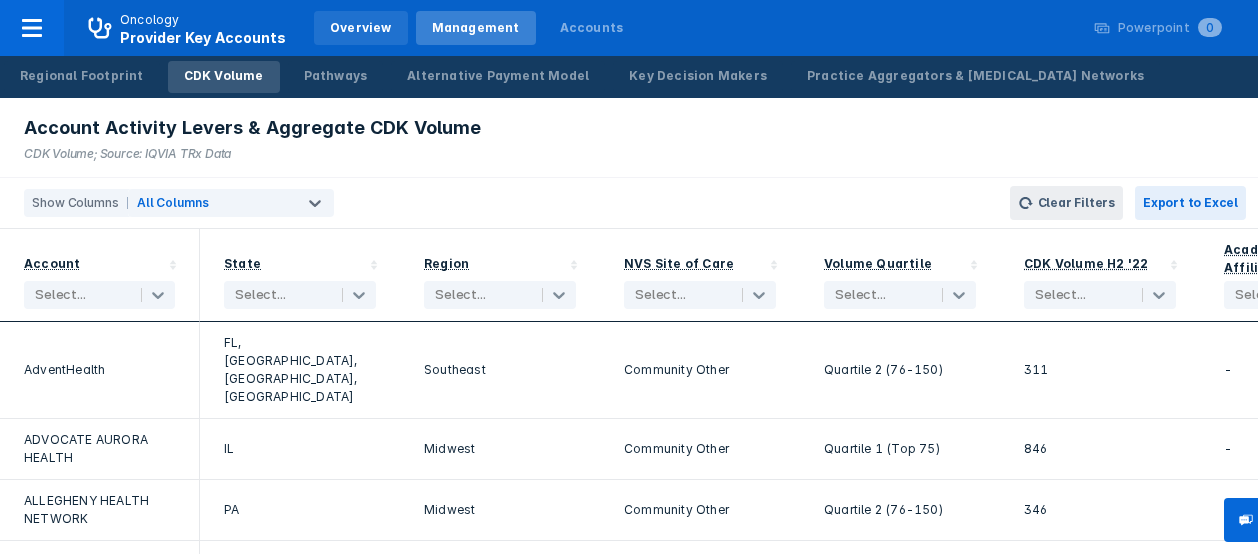 click on "Overview" at bounding box center [361, 28] 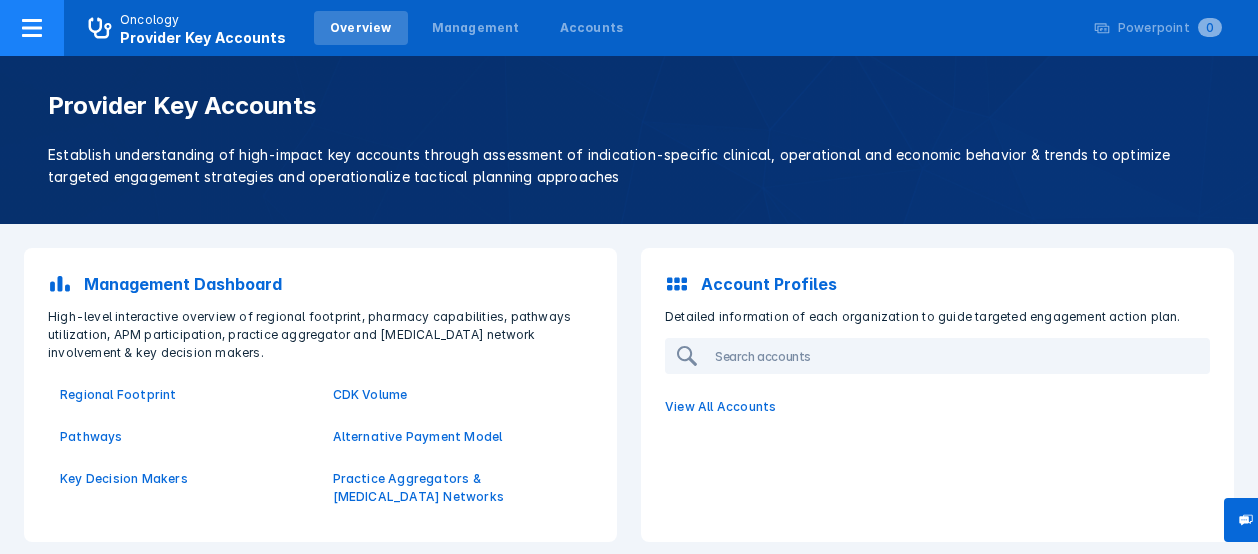 click 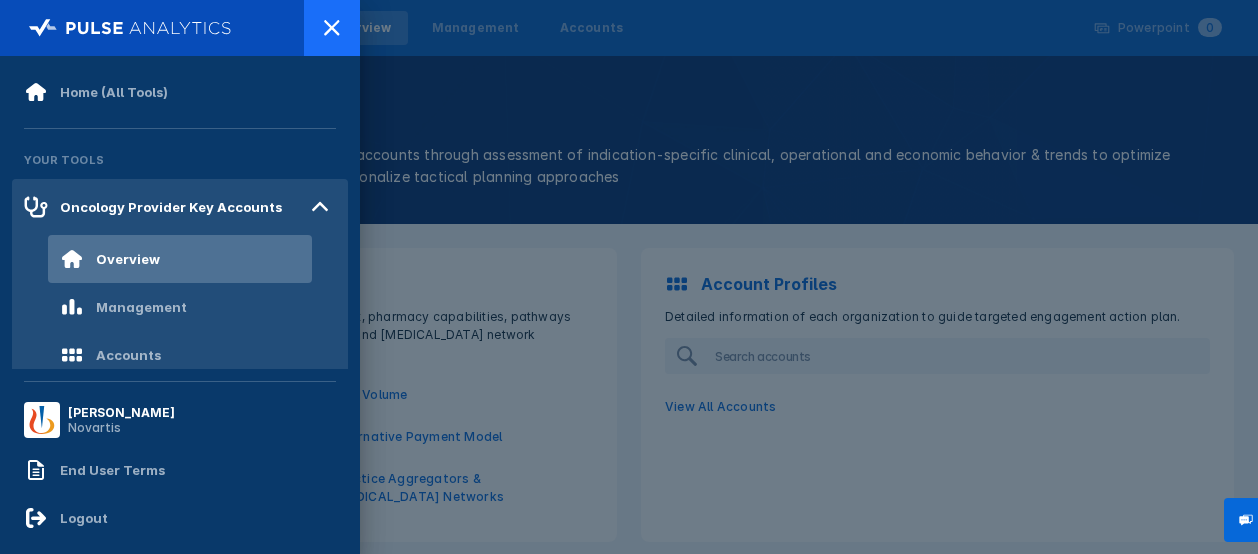 click 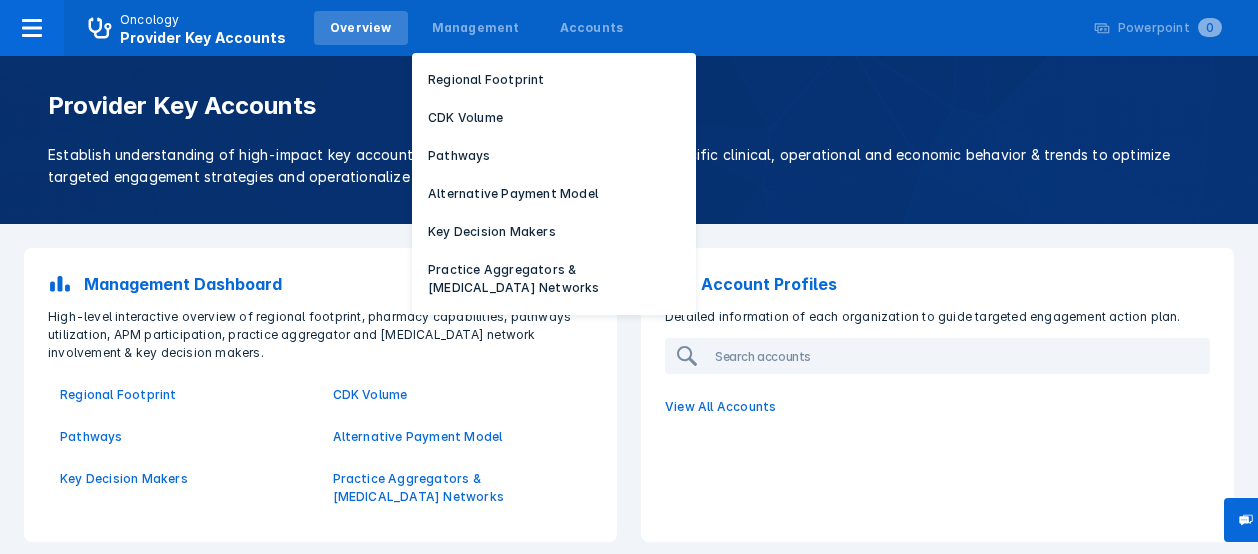 click on "Regional Footprint CDK Volume Pathways Alternative Payment Model Key Decision Makers Practice Aggregators & [MEDICAL_DATA] Networks" at bounding box center (554, 184) 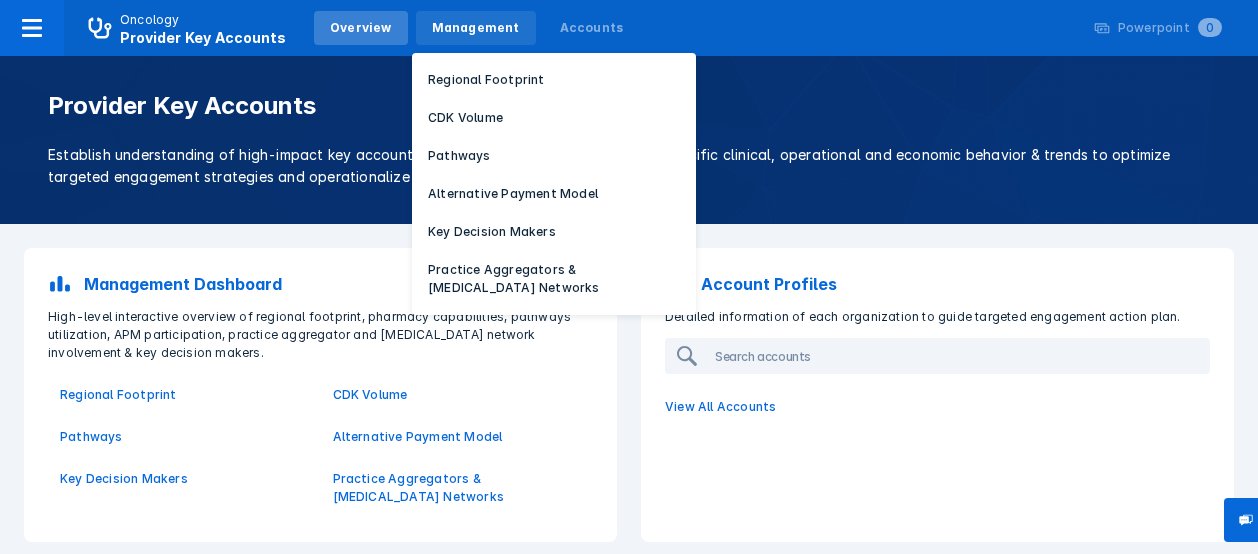 click on "Management" at bounding box center (476, 28) 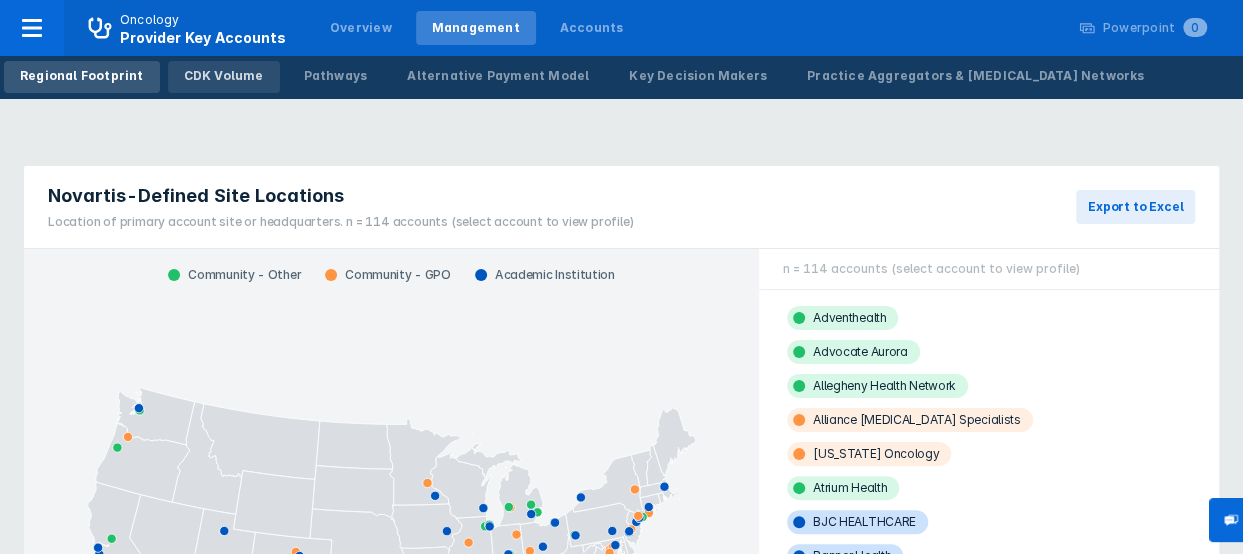 click on "CDK Volume" at bounding box center [224, 77] 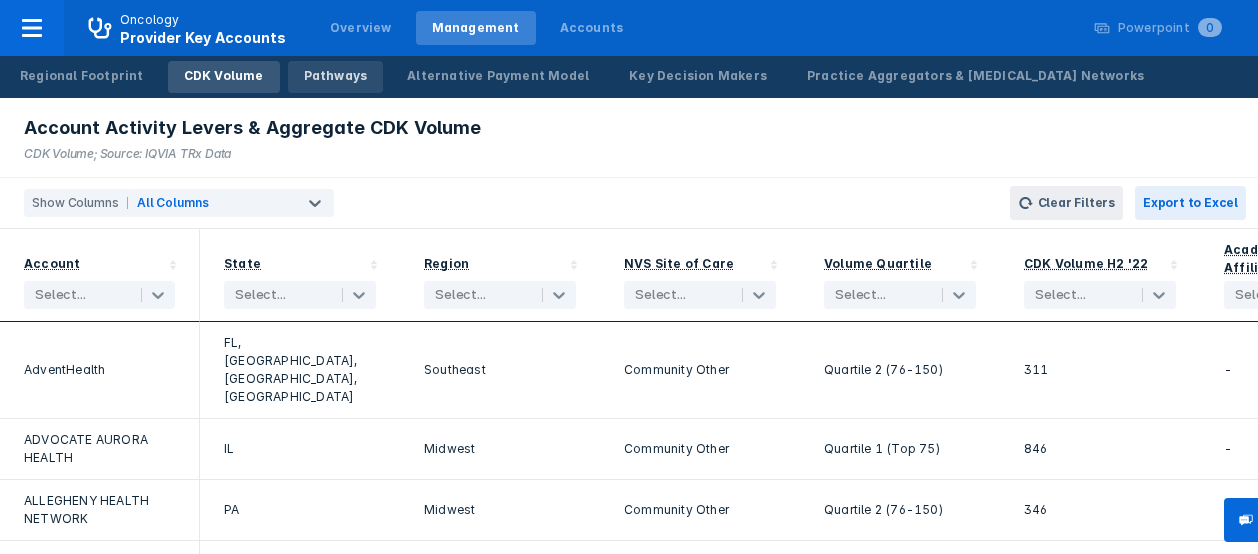click on "Pathways" at bounding box center (336, 77) 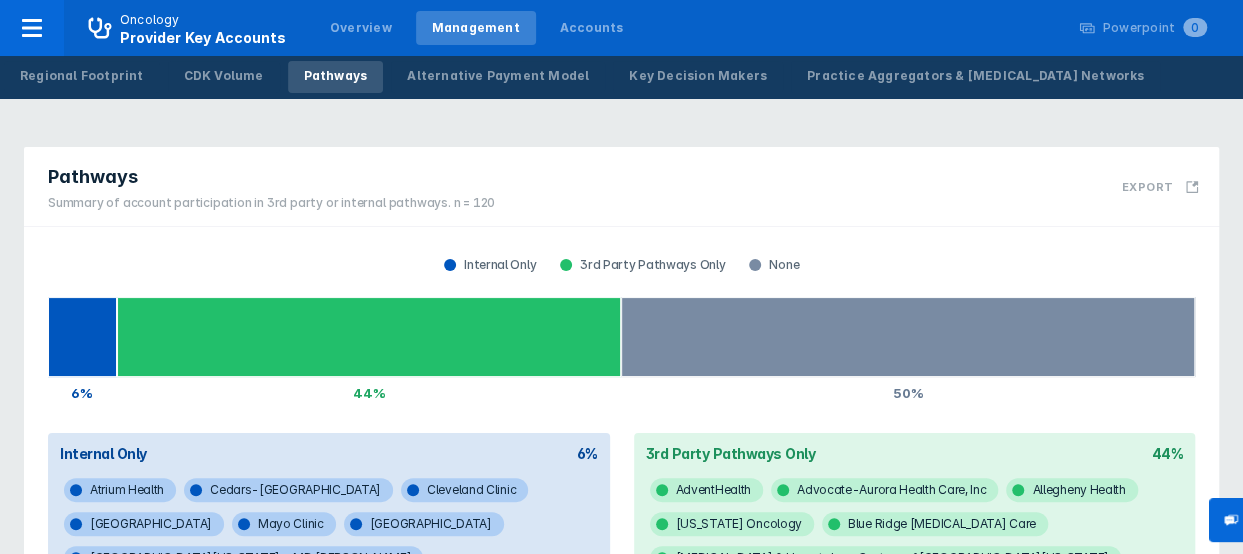 scroll, scrollTop: 18, scrollLeft: 0, axis: vertical 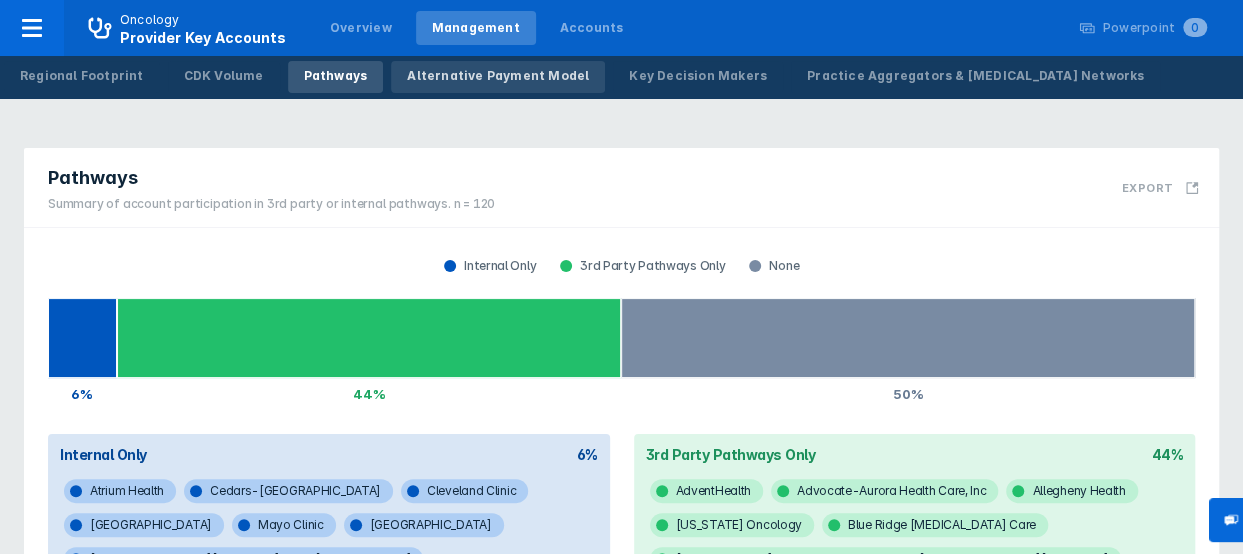 click on "Alternative Payment Model" at bounding box center (498, 76) 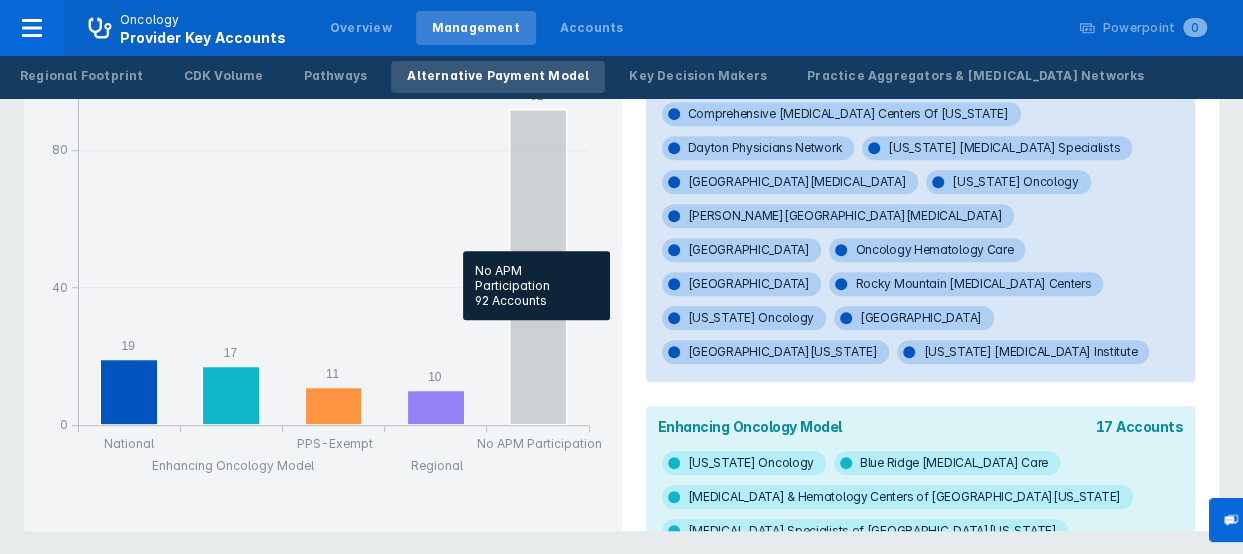 scroll, scrollTop: 0, scrollLeft: 0, axis: both 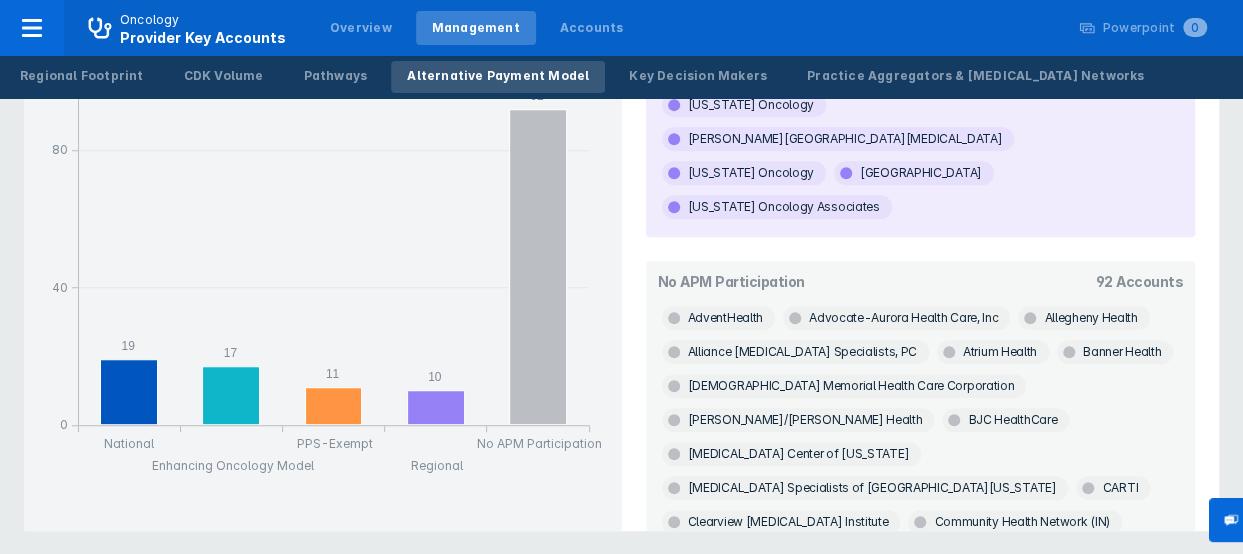 click on "[PERSON_NAME] Health System" at bounding box center (978, 726) 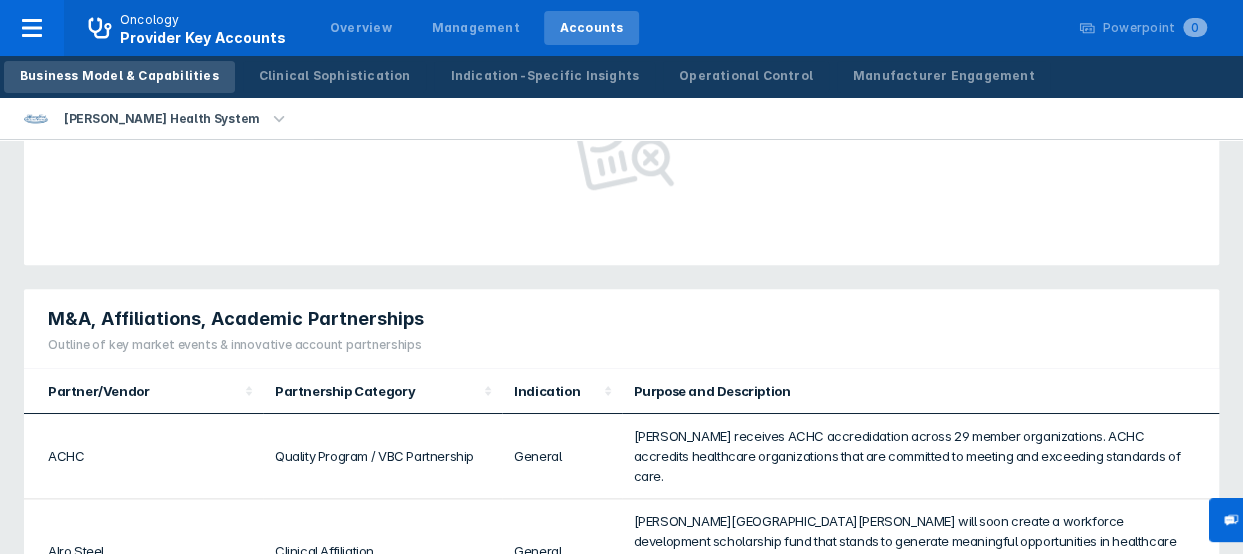 scroll, scrollTop: 965, scrollLeft: 0, axis: vertical 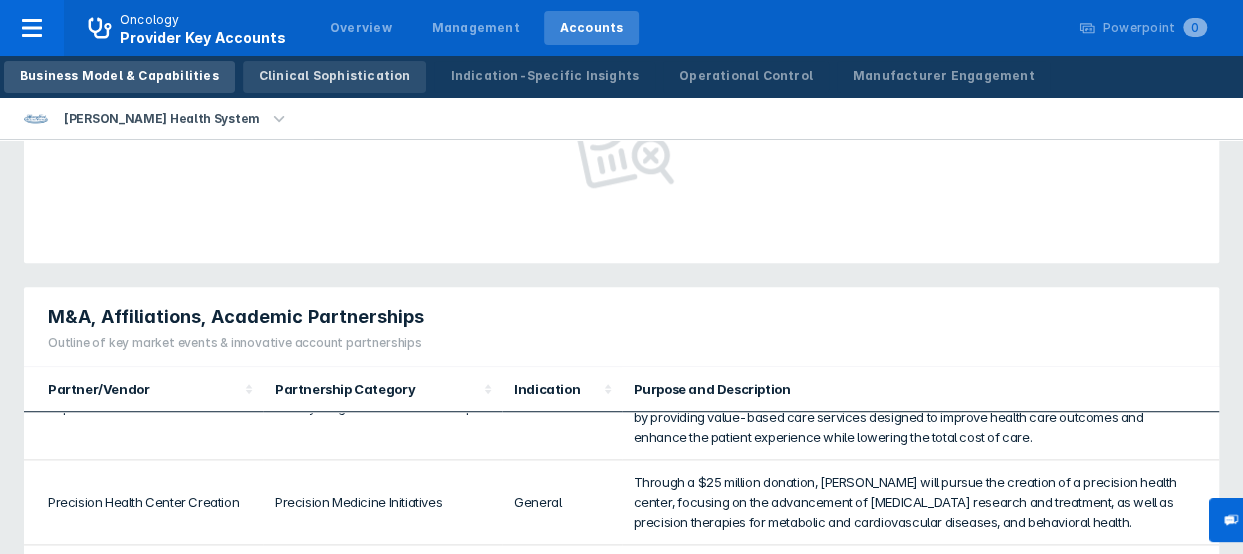 click on "Clinical Sophistication" at bounding box center [335, 76] 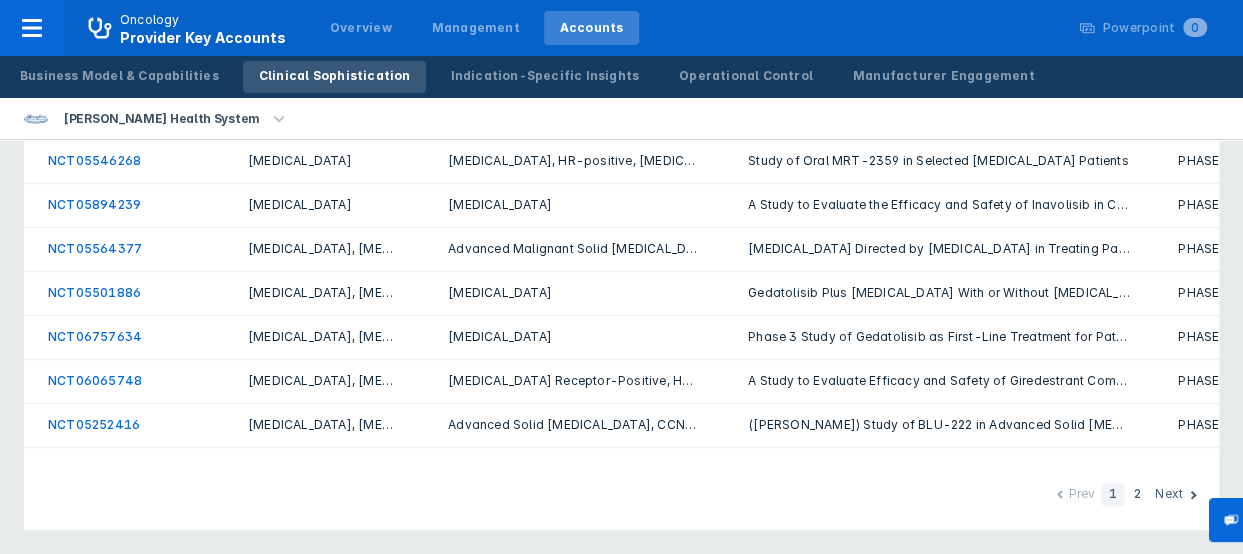 scroll, scrollTop: 0, scrollLeft: 0, axis: both 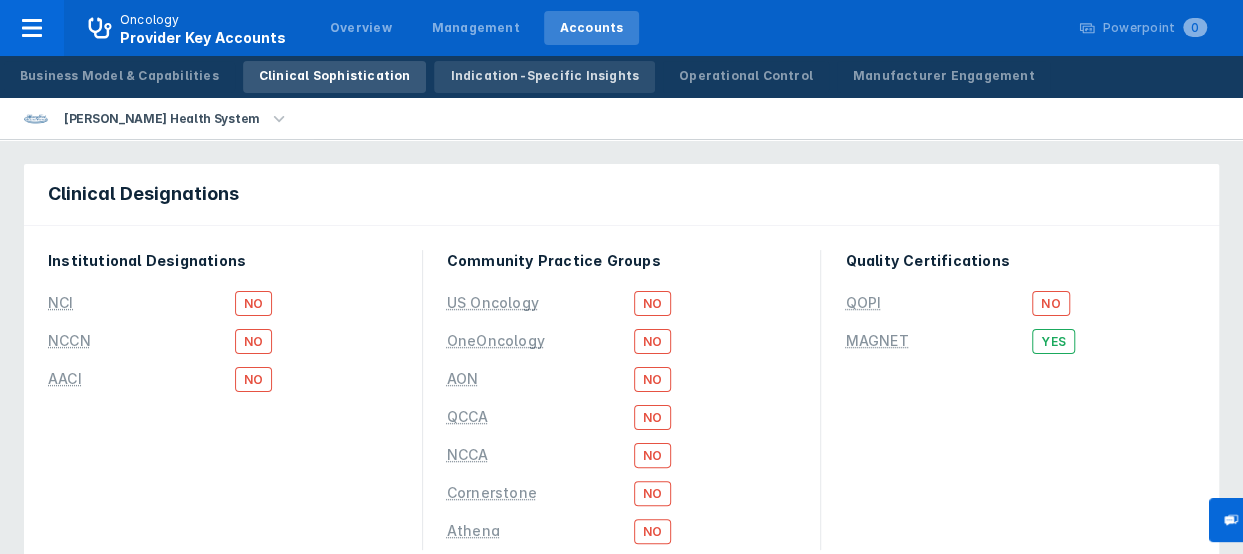 click on "Indication-Specific Insights" at bounding box center [544, 76] 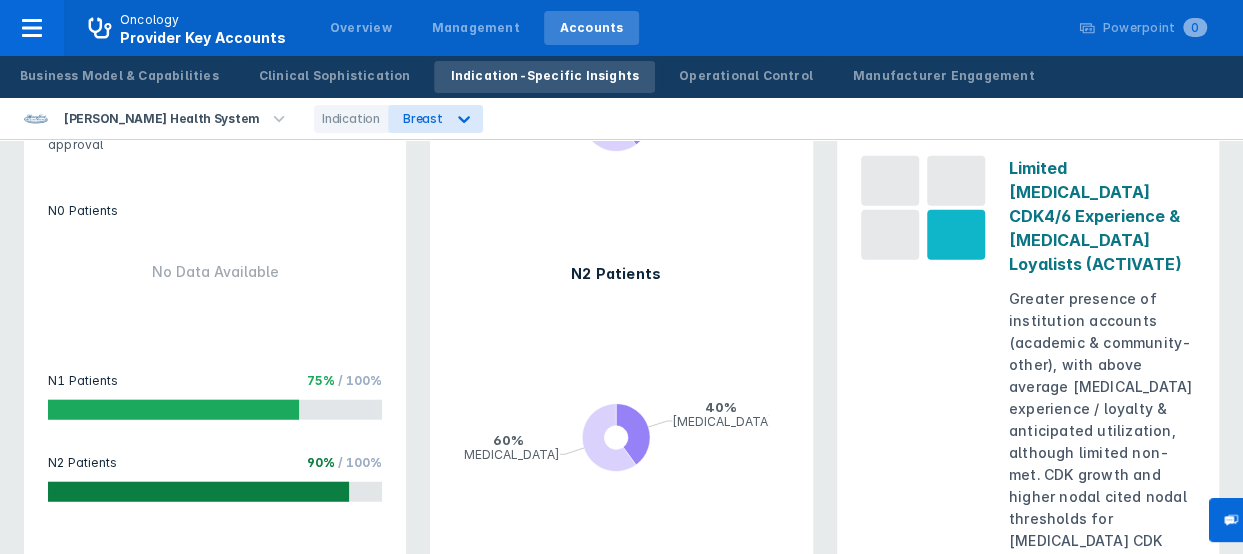 scroll, scrollTop: 2280, scrollLeft: 0, axis: vertical 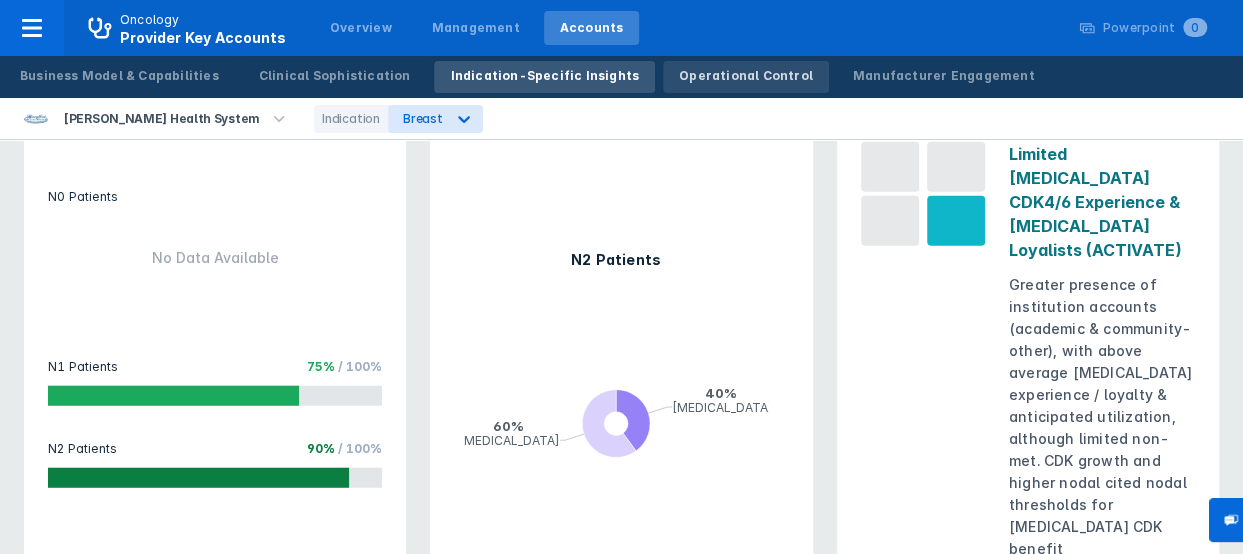 click on "Operational Control" at bounding box center [746, 76] 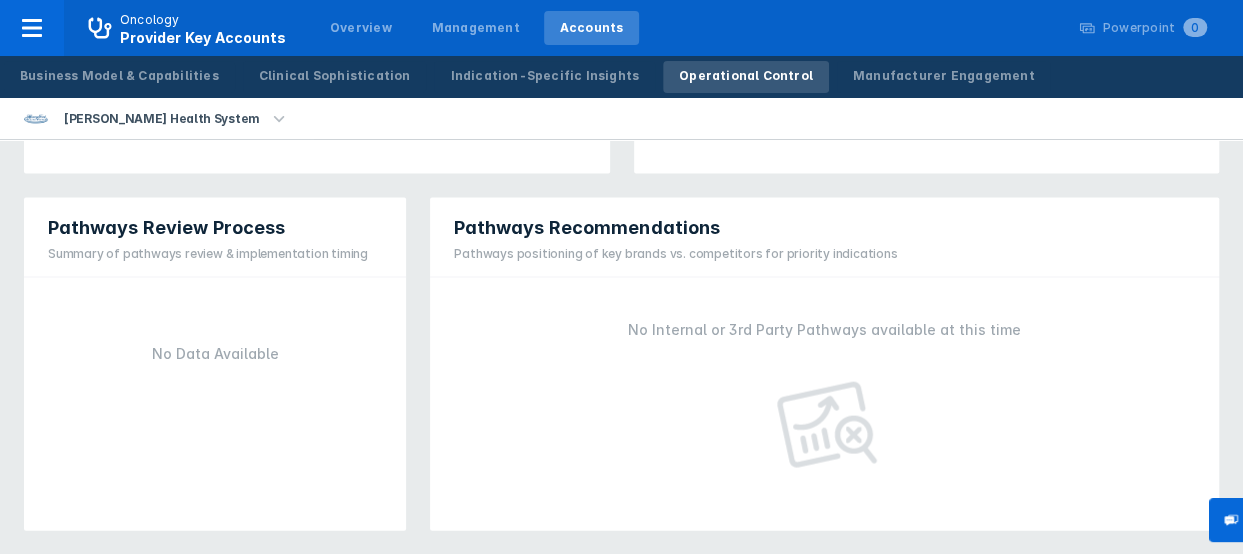 scroll, scrollTop: 0, scrollLeft: 0, axis: both 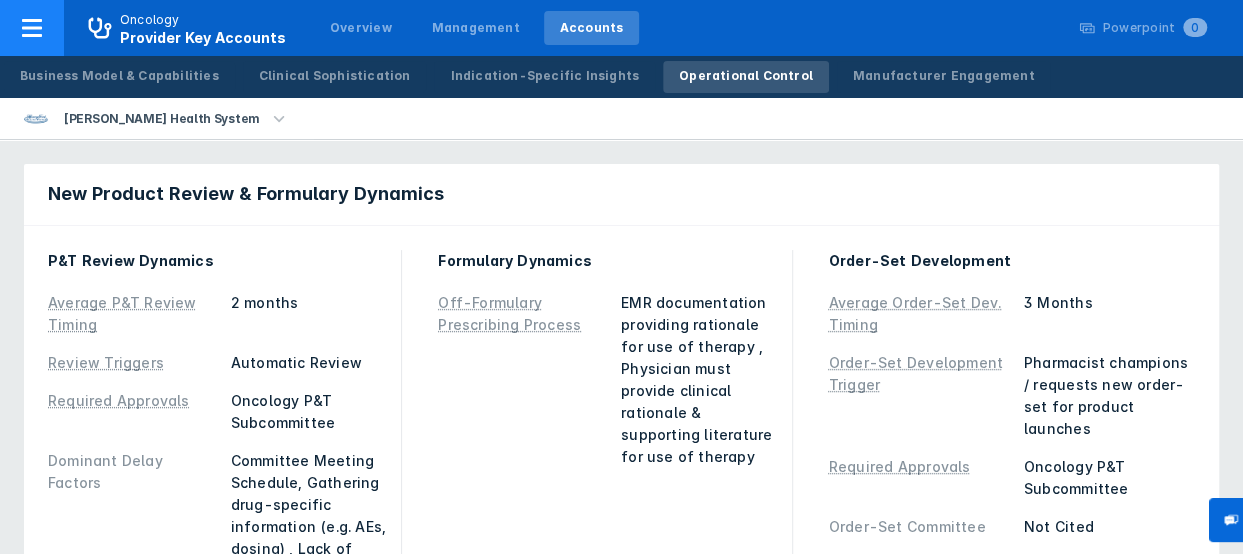 click on "Provider Key Accounts" at bounding box center (203, 37) 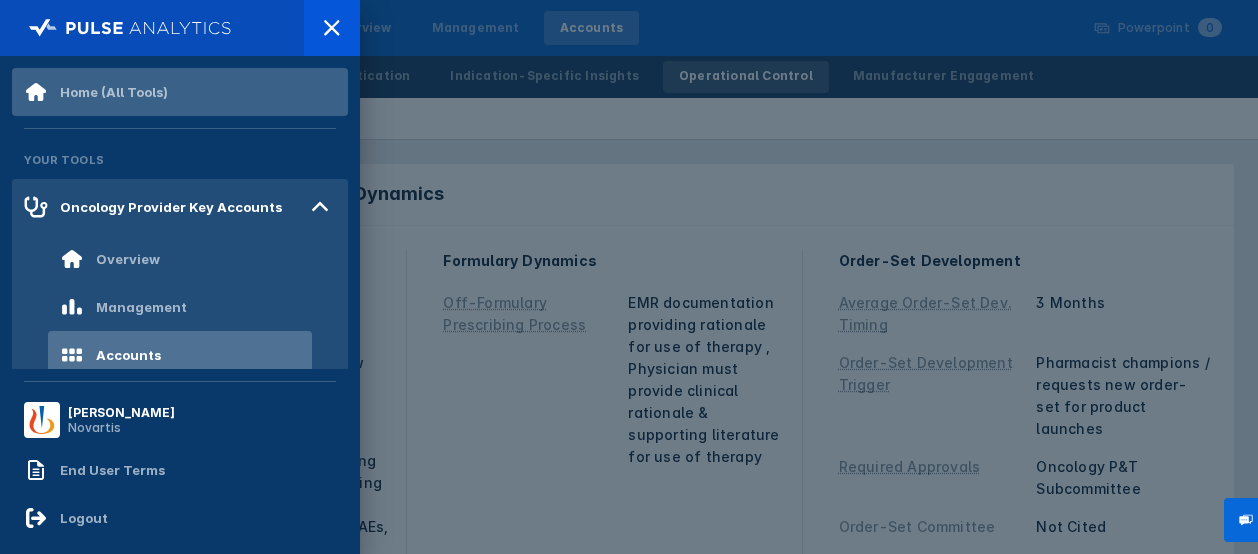 click on "Home (All Tools)" at bounding box center (114, 92) 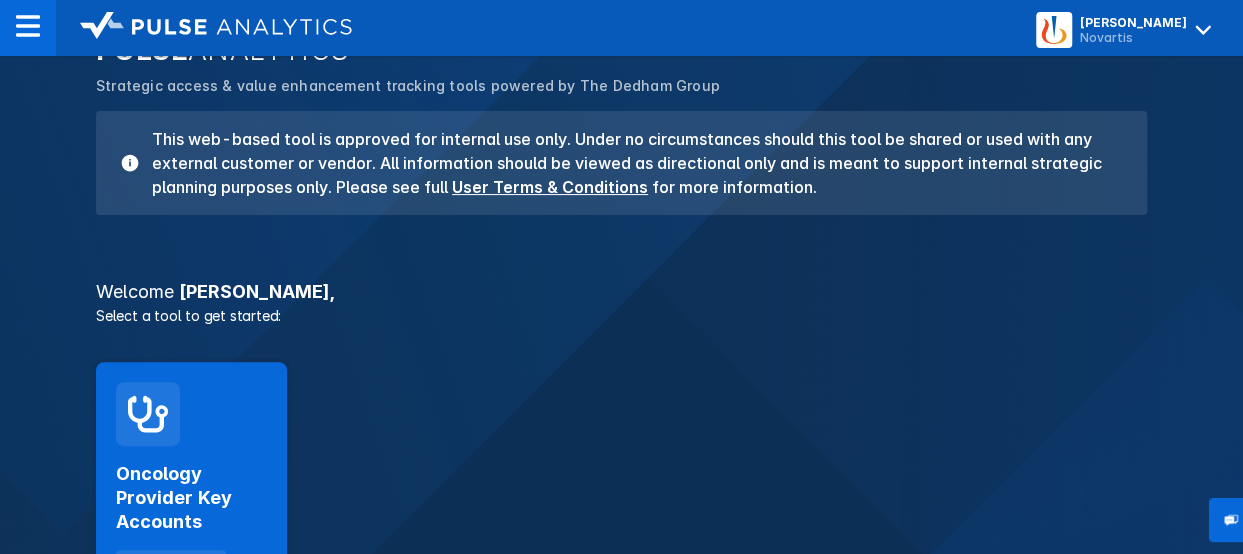 scroll, scrollTop: 301, scrollLeft: 0, axis: vertical 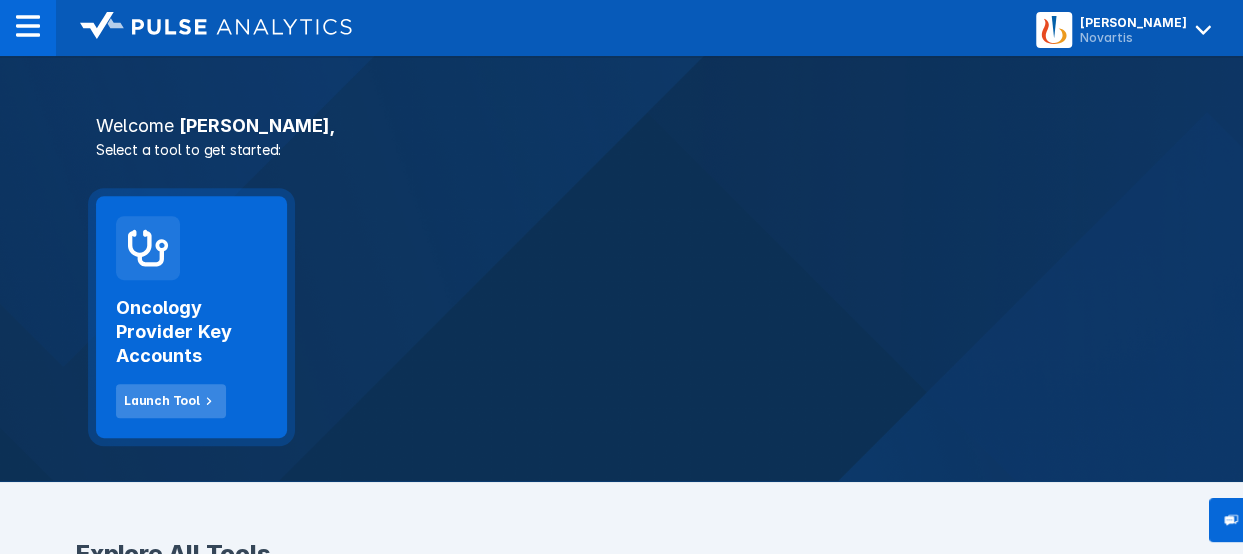 click on "Launch Tool" at bounding box center [162, 401] 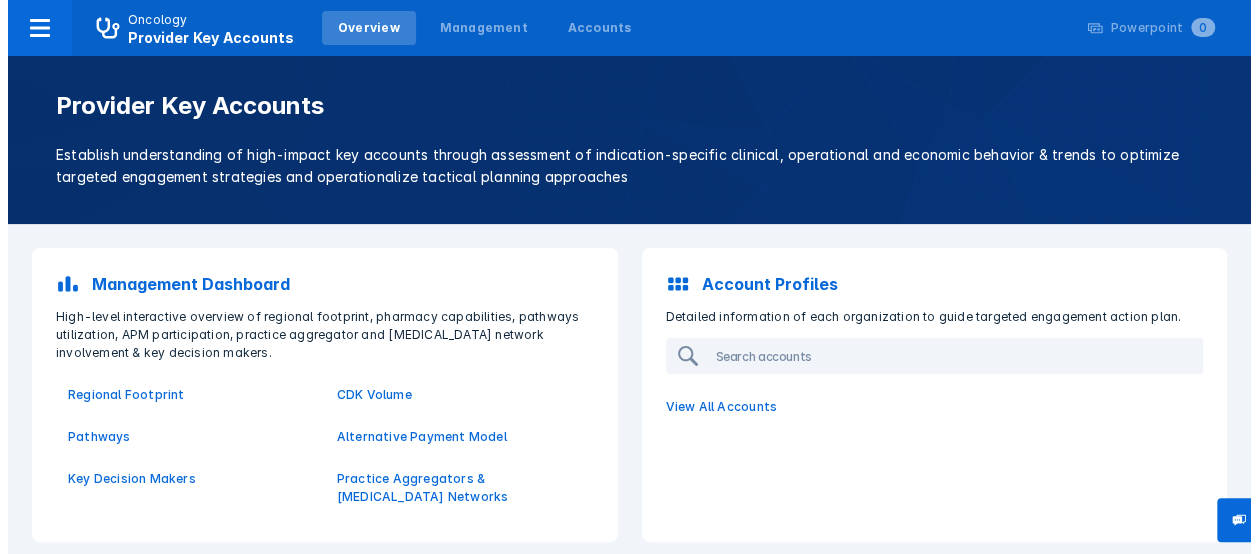 scroll, scrollTop: 0, scrollLeft: 0, axis: both 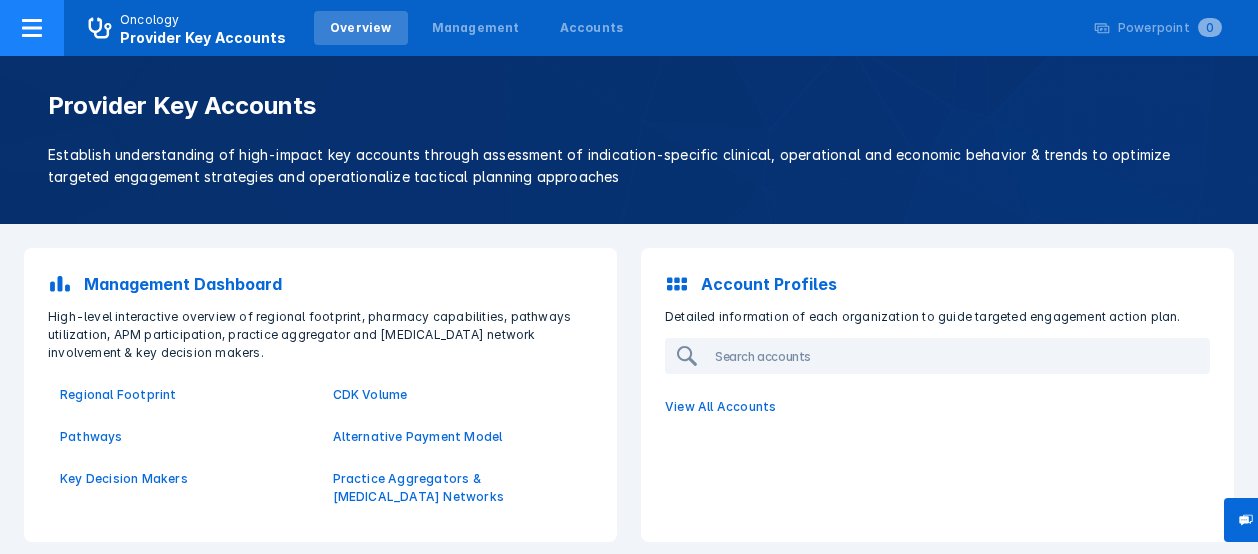 click 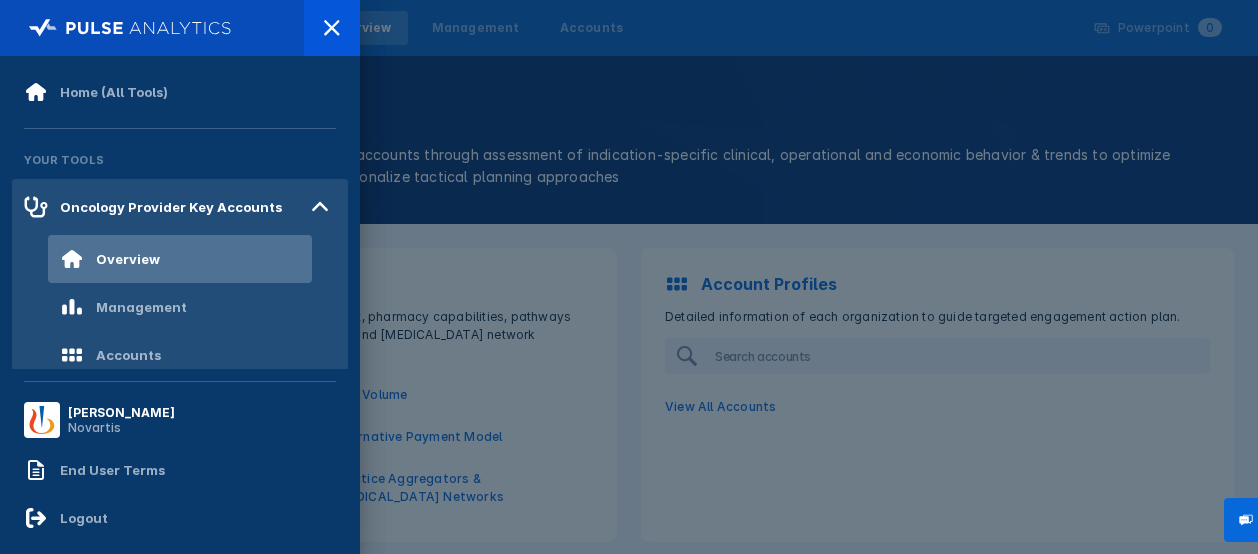 scroll, scrollTop: 46, scrollLeft: 0, axis: vertical 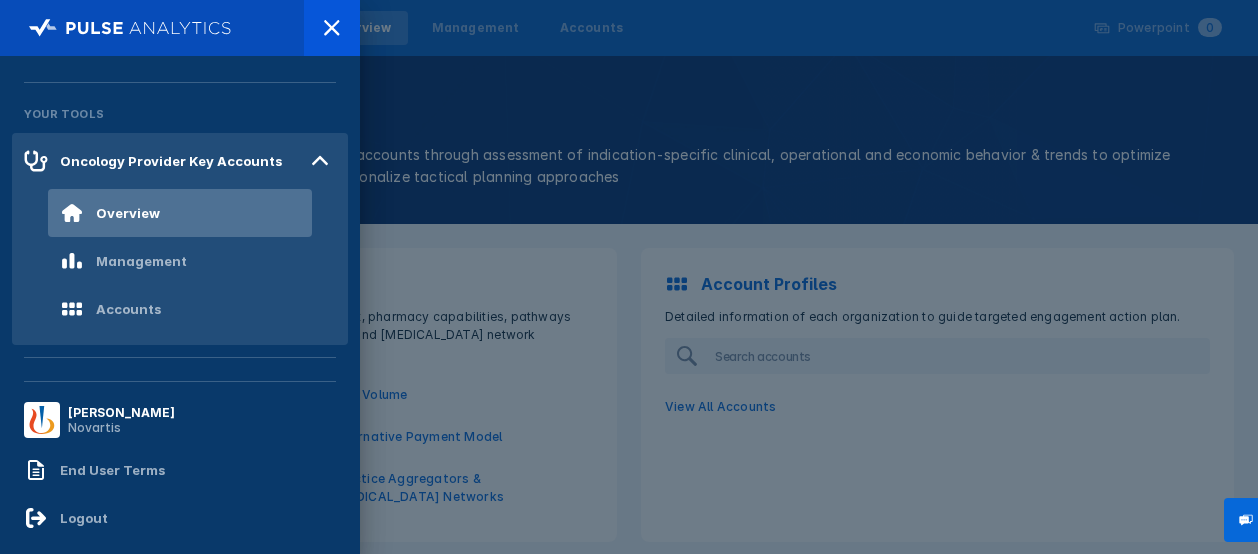 click at bounding box center (629, 277) 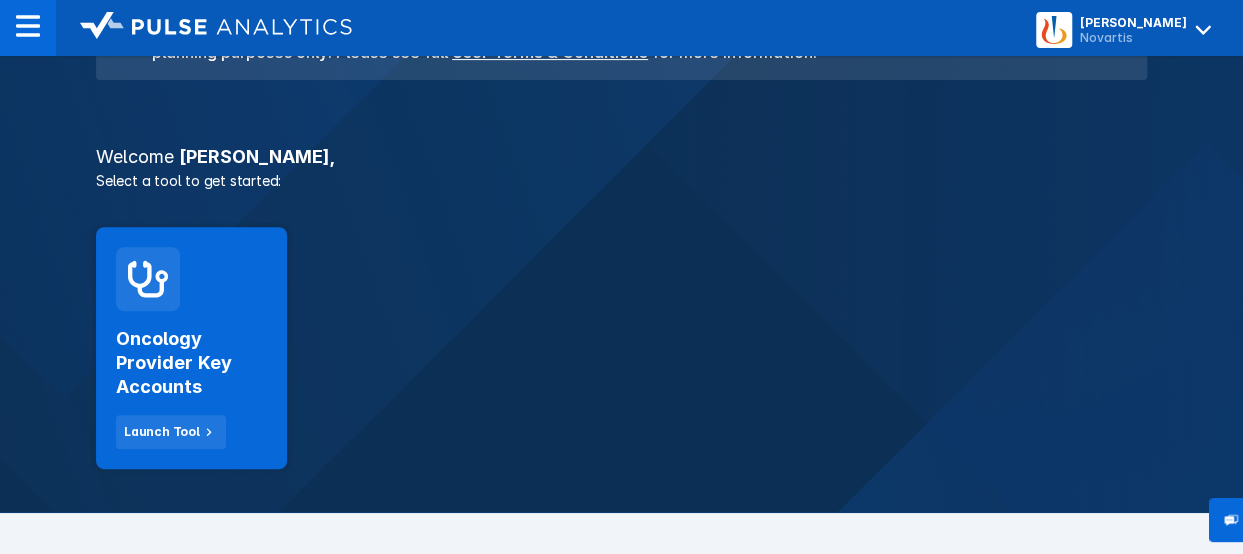scroll, scrollTop: 0, scrollLeft: 0, axis: both 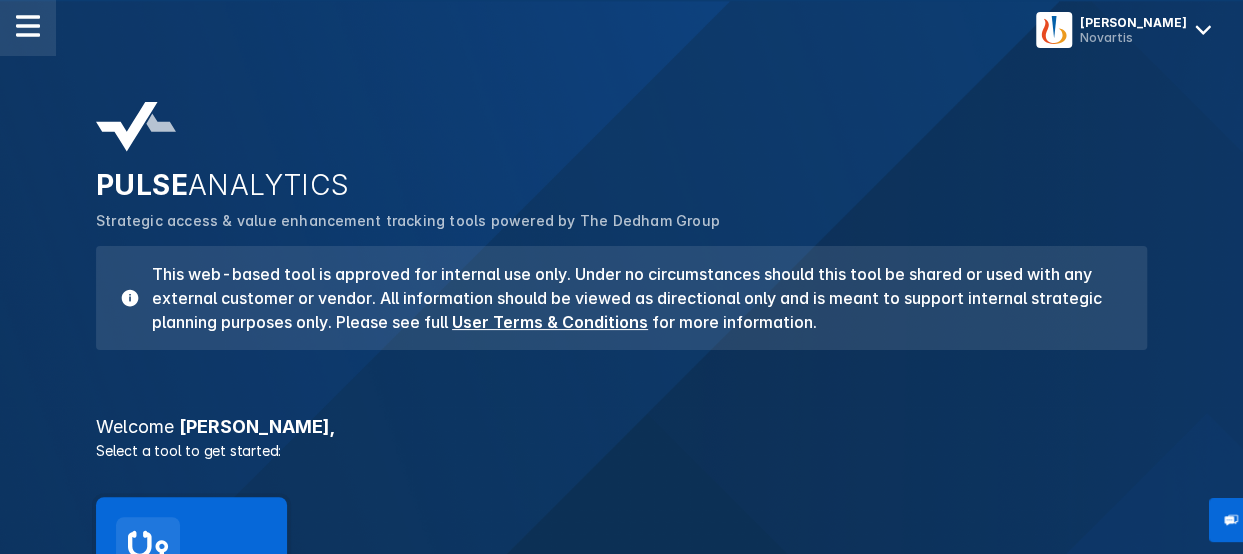 click at bounding box center (28, 26) 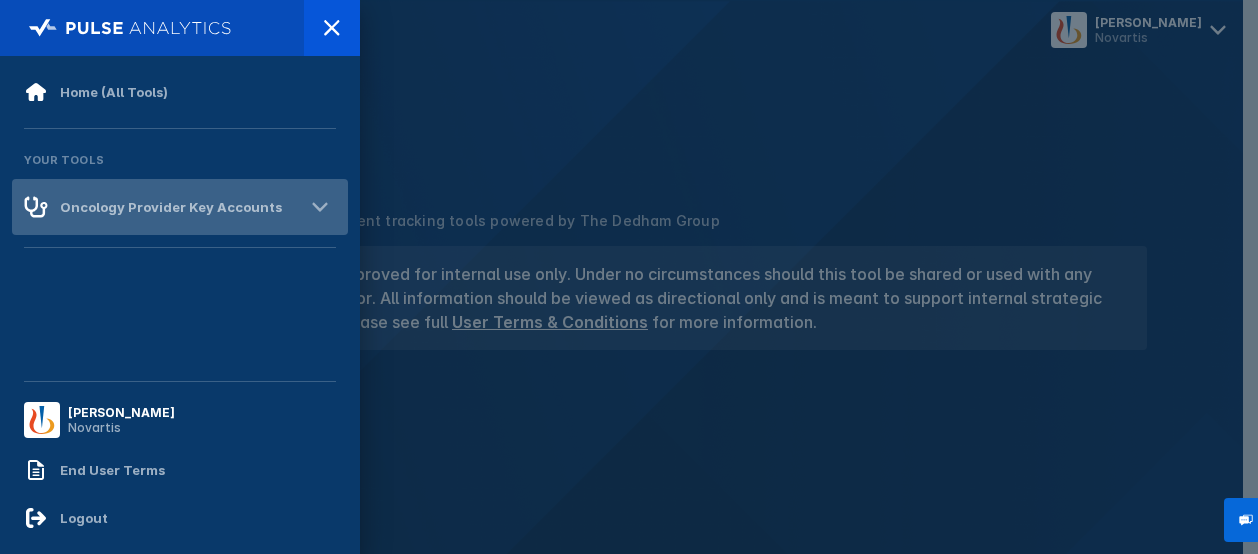 click 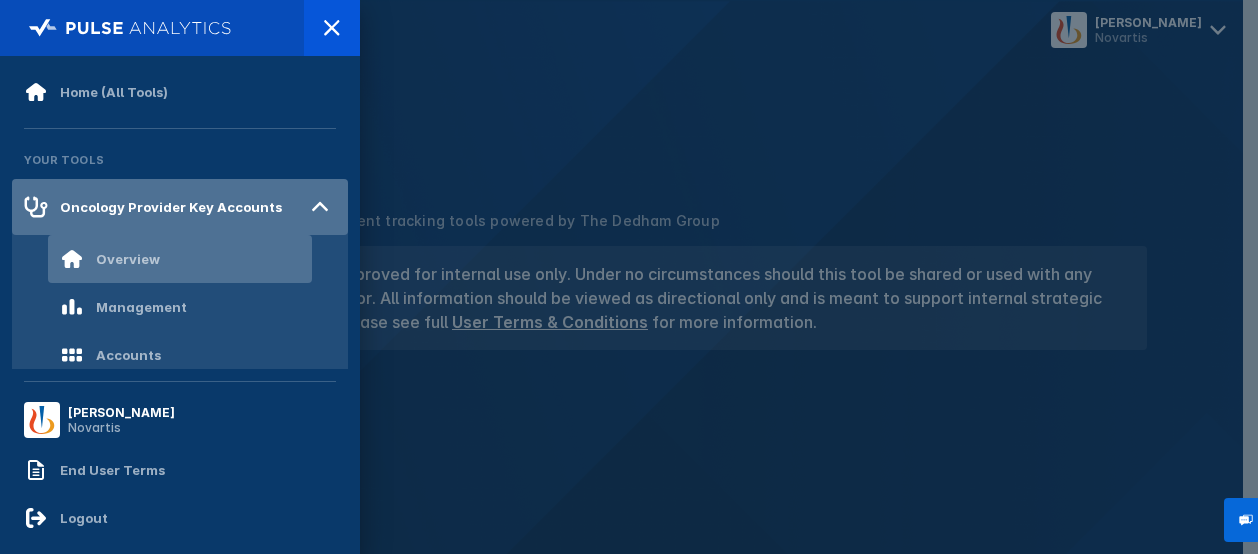 click on "Overview" at bounding box center [180, 259] 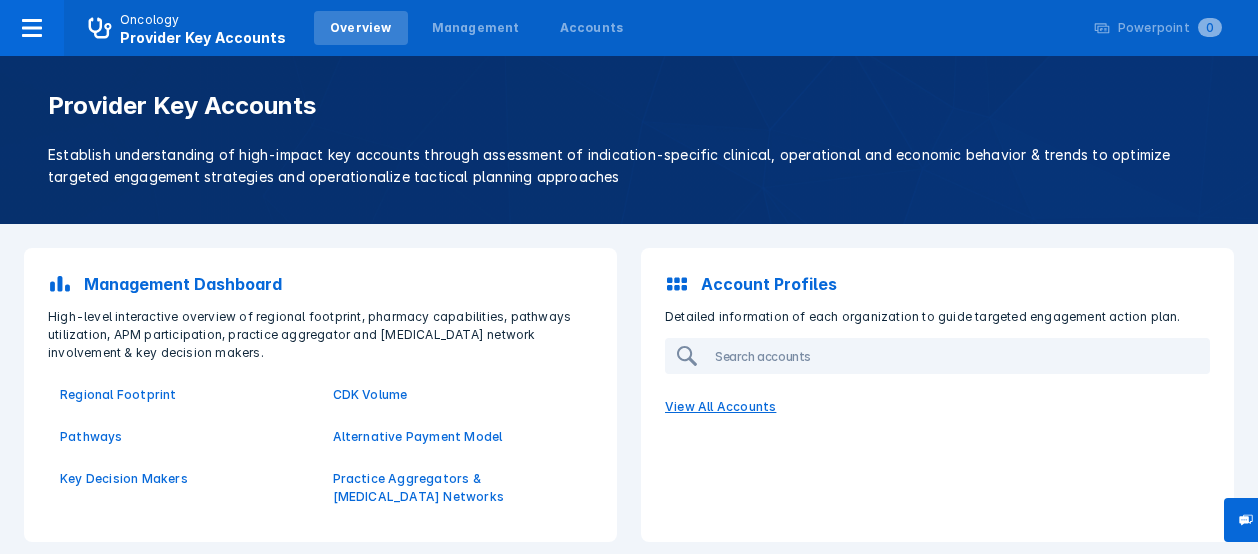 click on "View All Accounts" at bounding box center [937, 407] 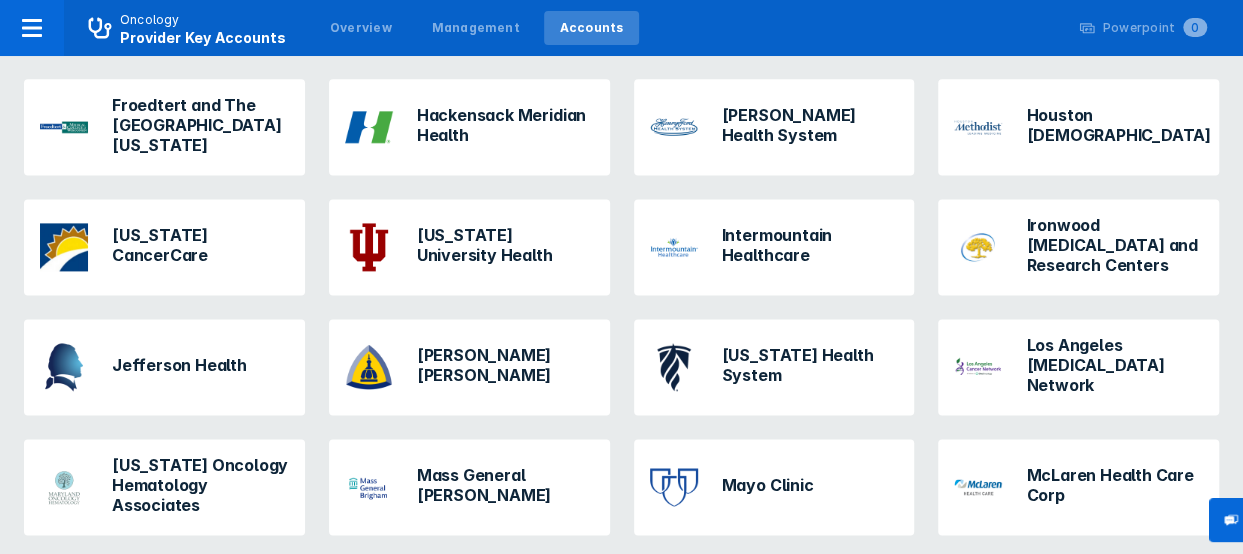 scroll, scrollTop: 1264, scrollLeft: 0, axis: vertical 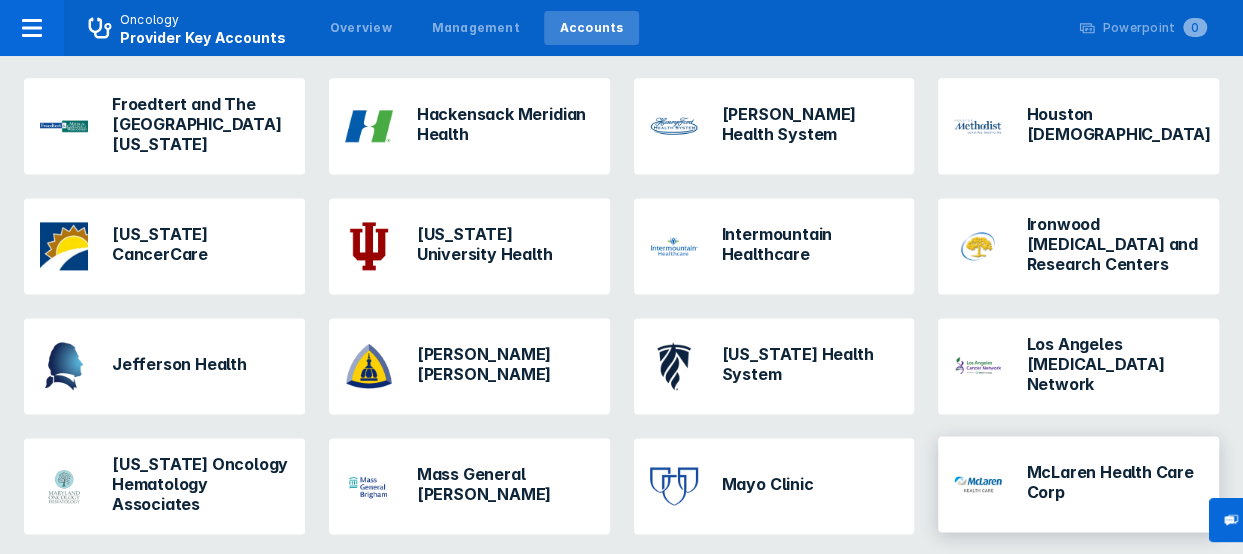 click on "McLaren Health Care Corp" at bounding box center [1114, 482] 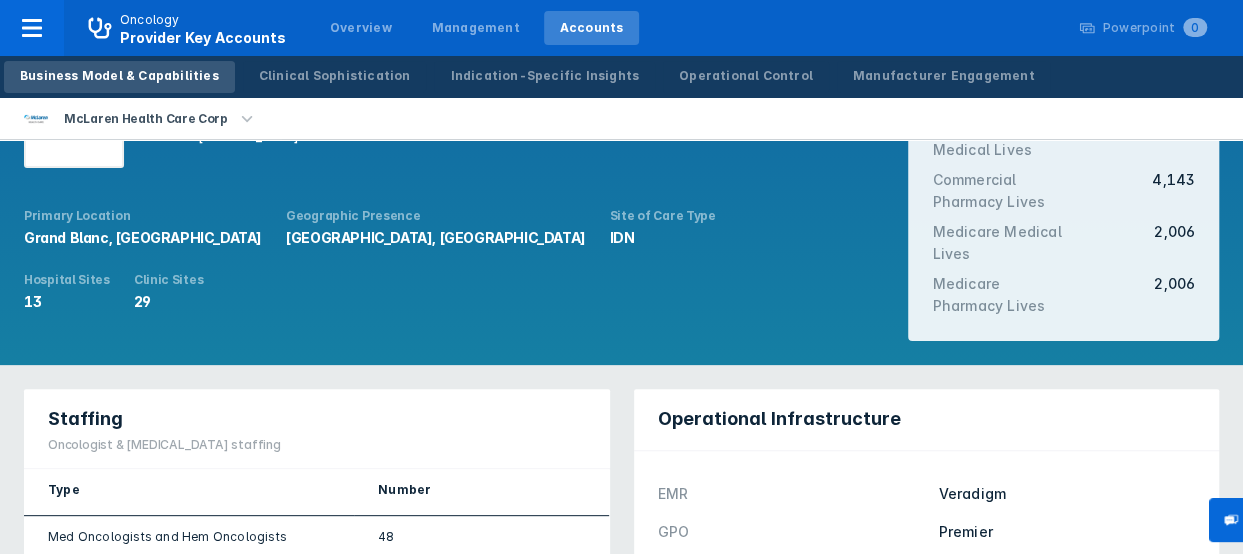 scroll, scrollTop: 0, scrollLeft: 0, axis: both 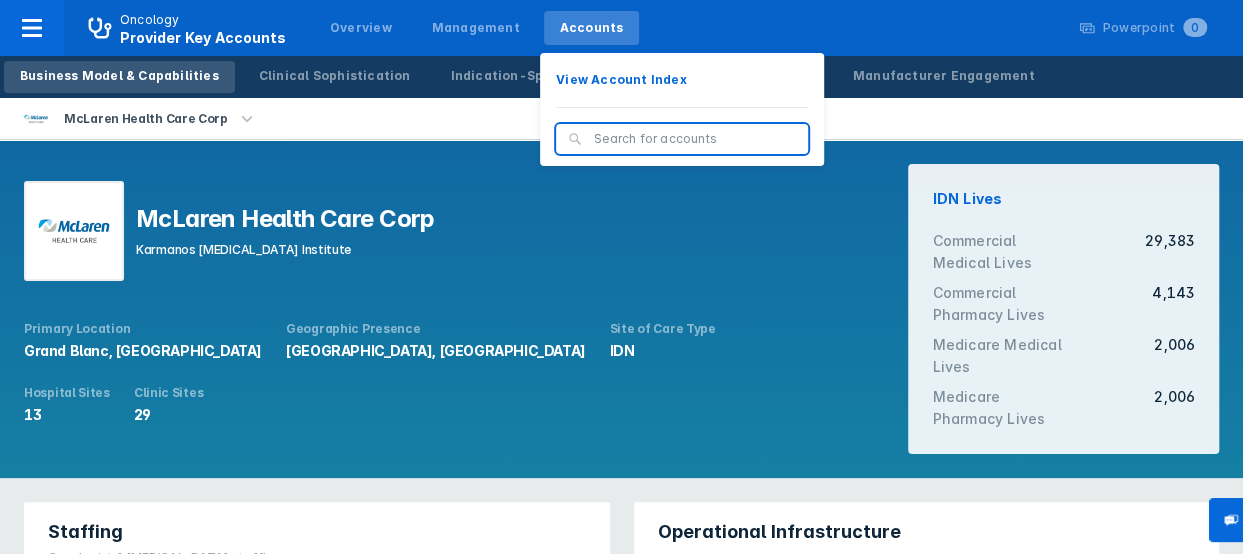 click on "Accounts" at bounding box center [592, 28] 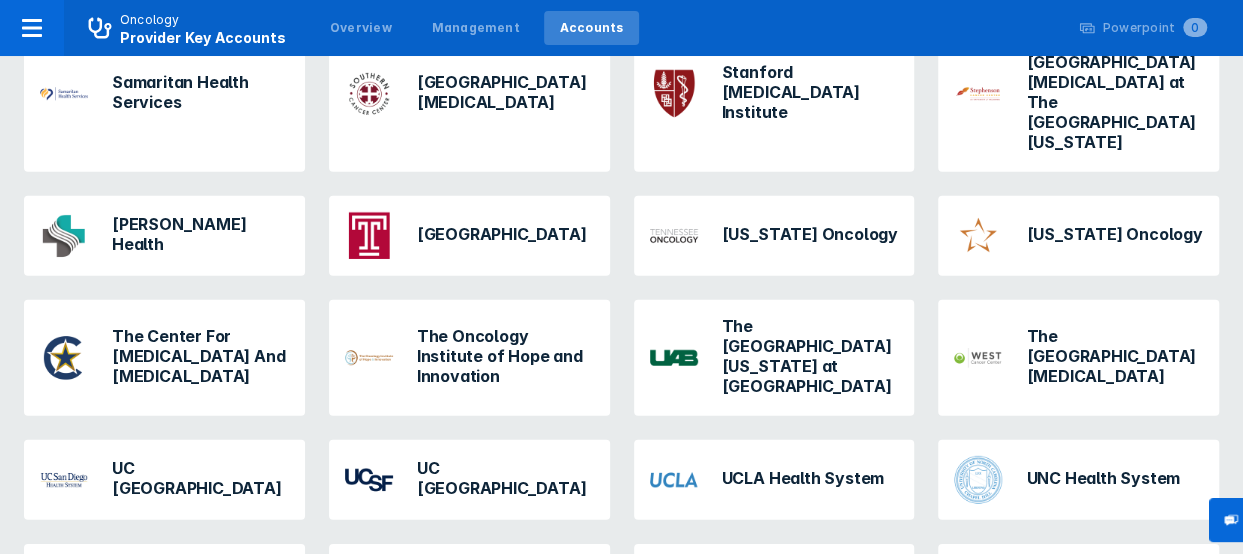 scroll, scrollTop: 2720, scrollLeft: 0, axis: vertical 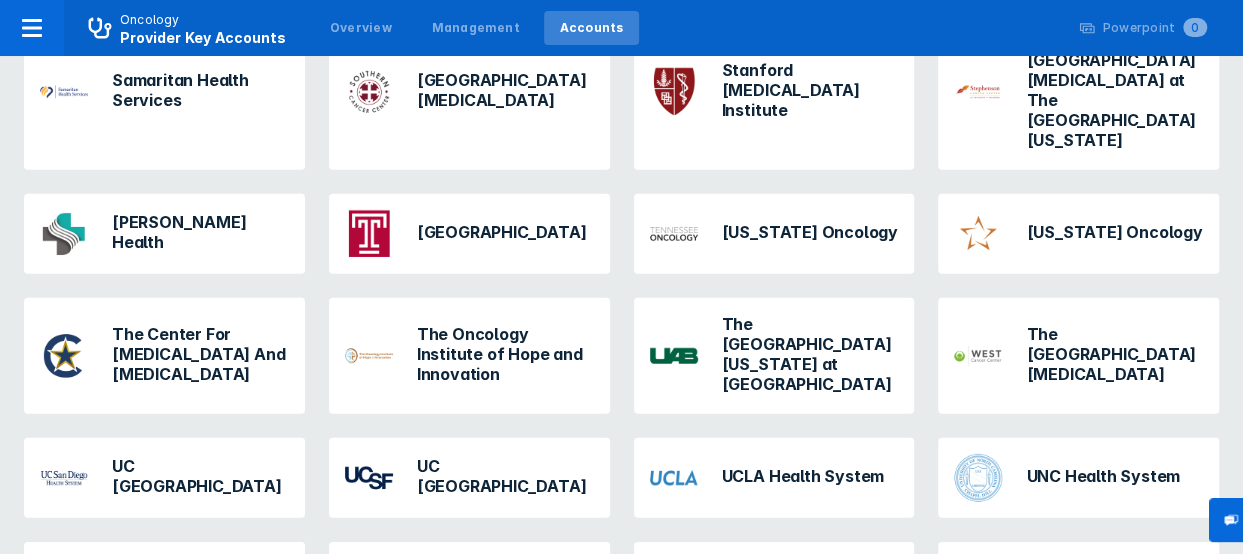 click at bounding box center [674, 828] 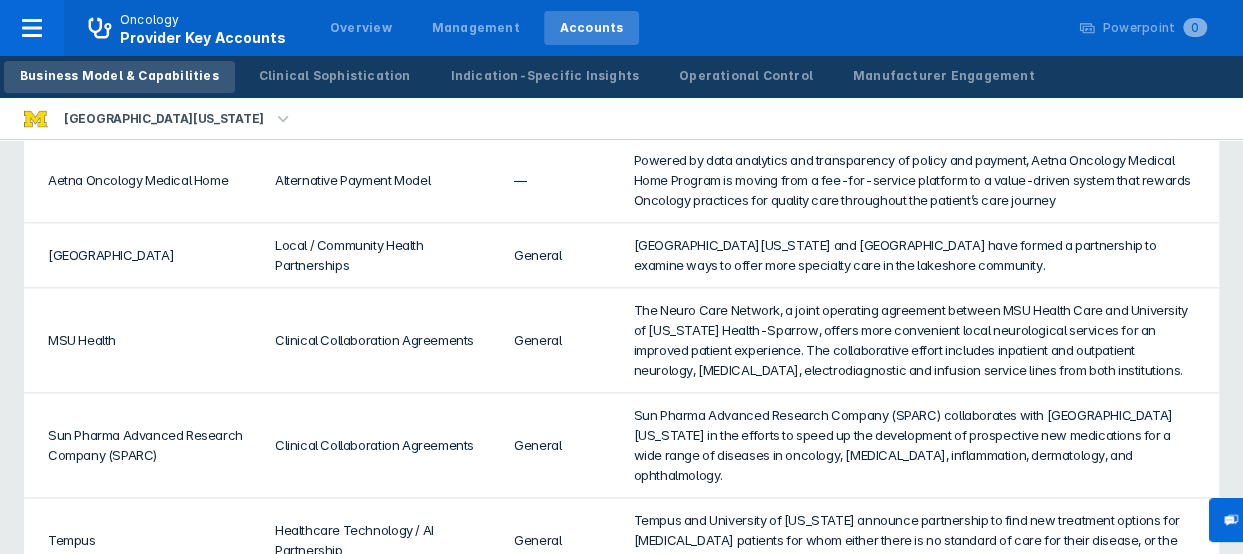 scroll, scrollTop: 1157, scrollLeft: 0, axis: vertical 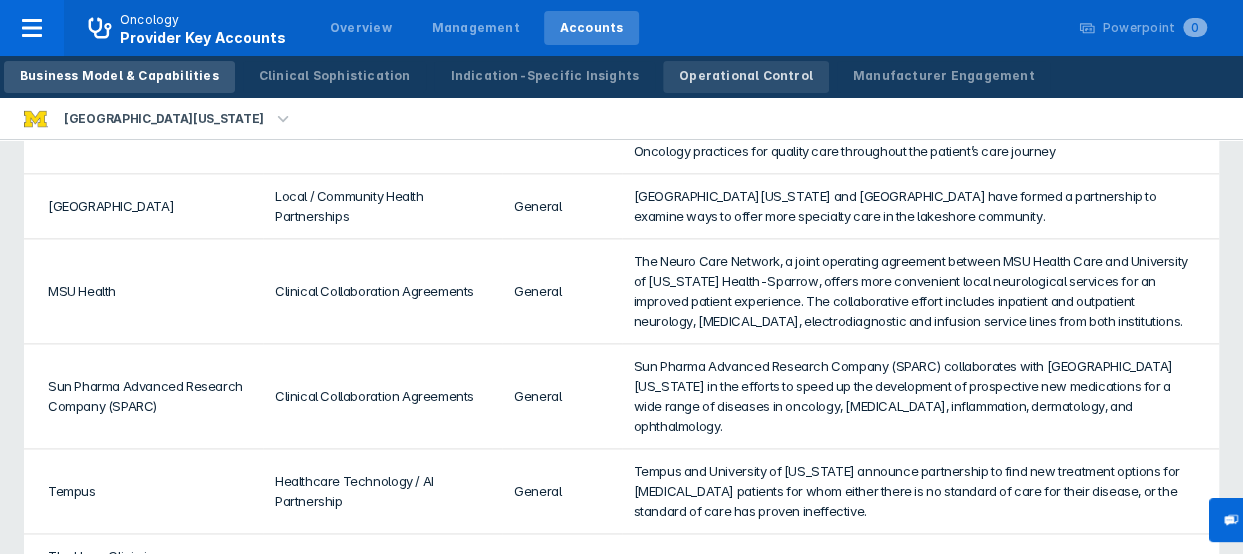 click on "Operational Control" at bounding box center (746, 76) 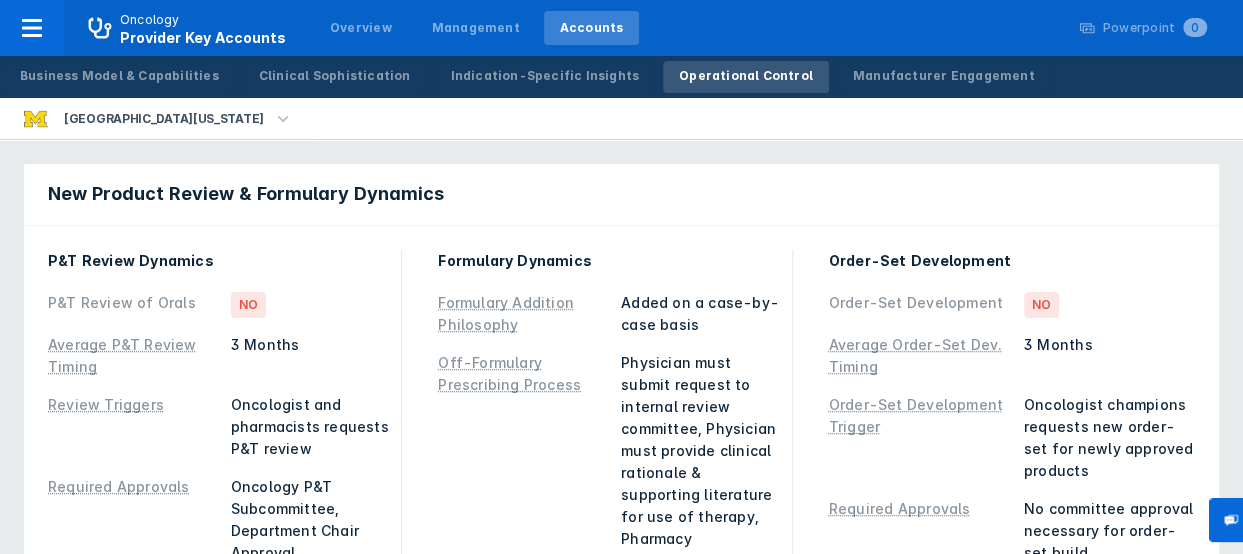 click 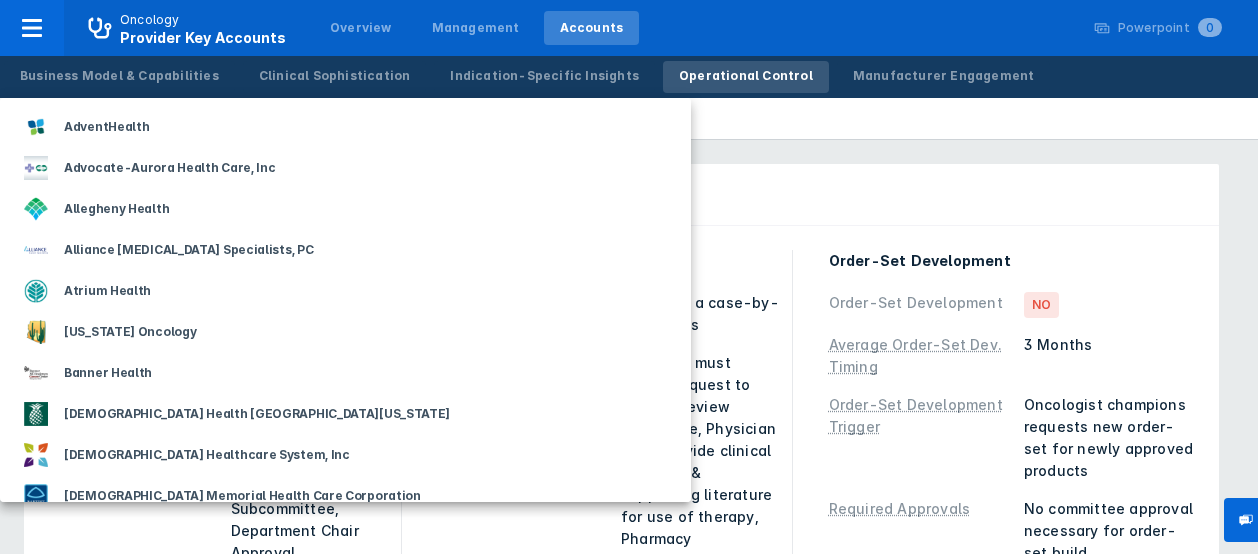 click at bounding box center [629, 277] 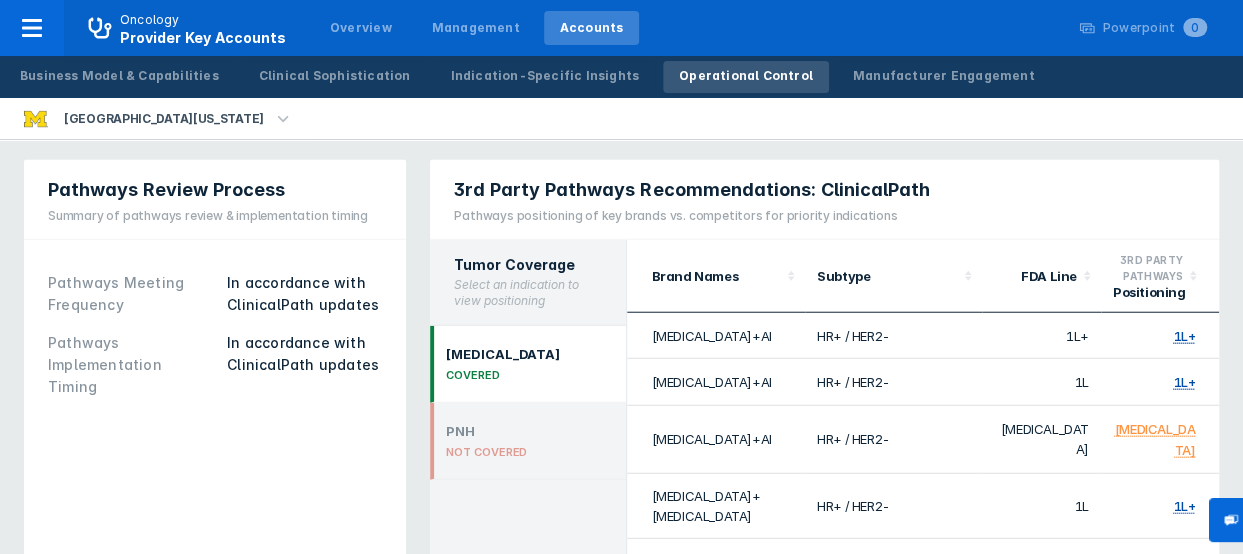 scroll, scrollTop: 2386, scrollLeft: 0, axis: vertical 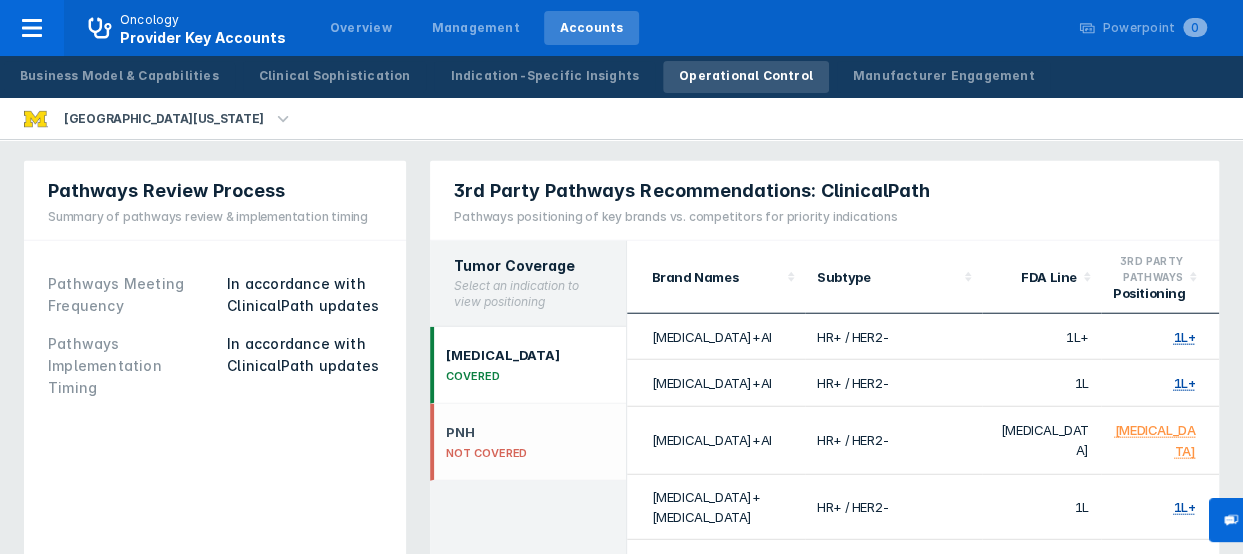 click on "NOT COVERED" at bounding box center [486, 453] 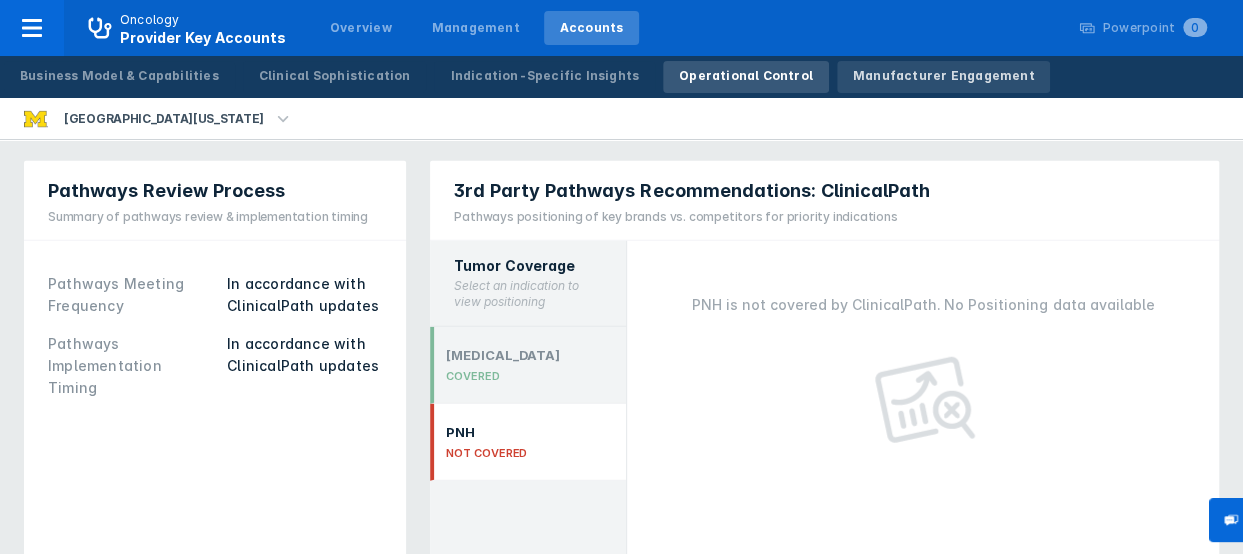 click on "Manufacturer Engagement" at bounding box center [944, 76] 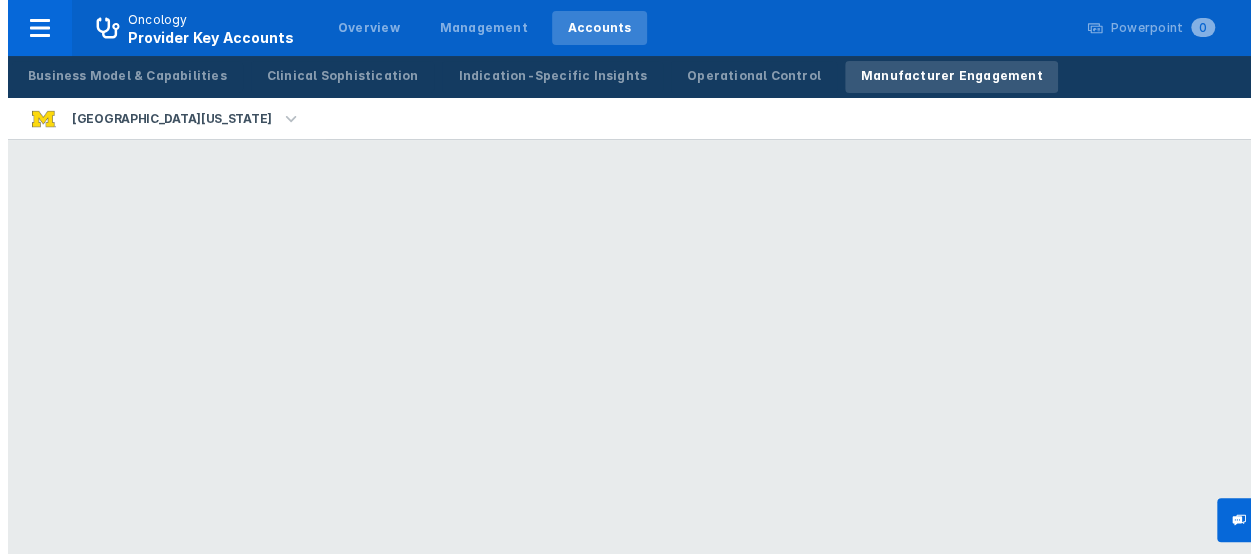 scroll, scrollTop: 0, scrollLeft: 0, axis: both 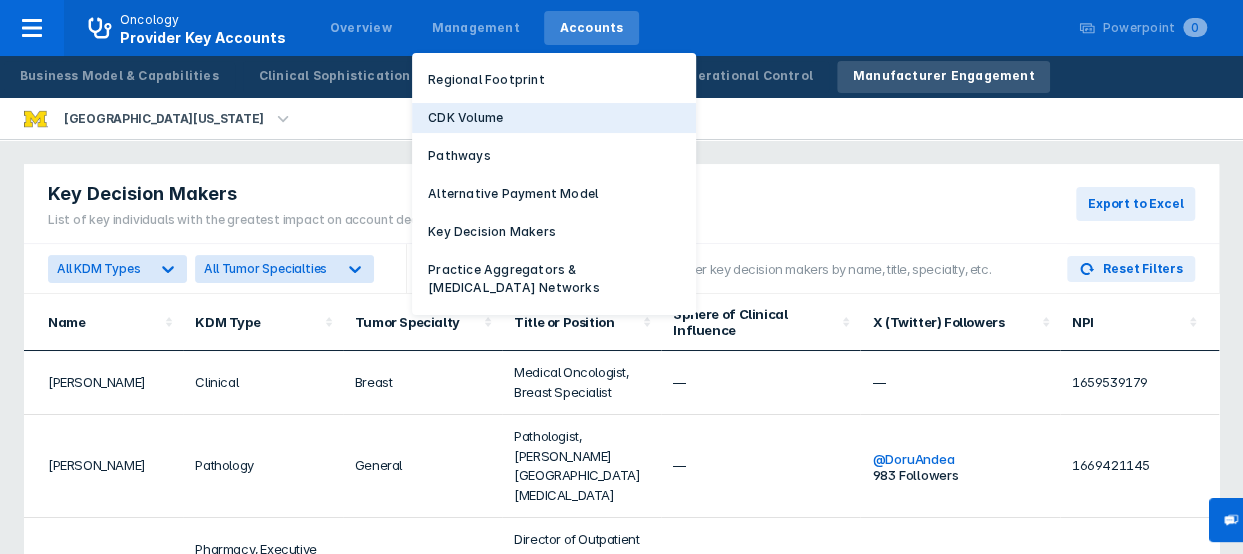 click on "CDK Volume" at bounding box center (465, 118) 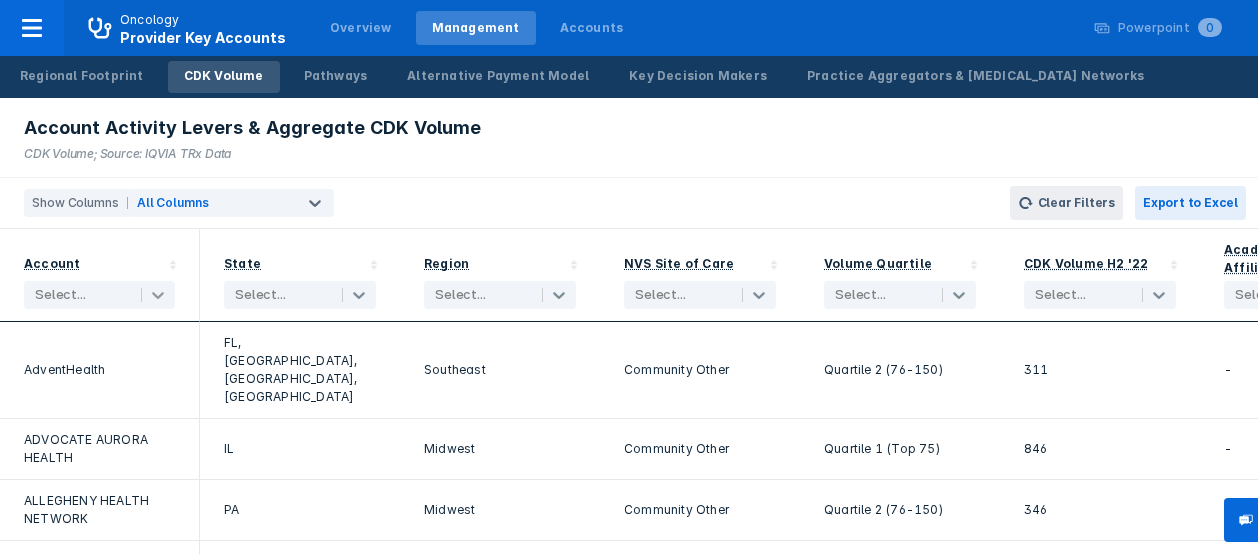 click 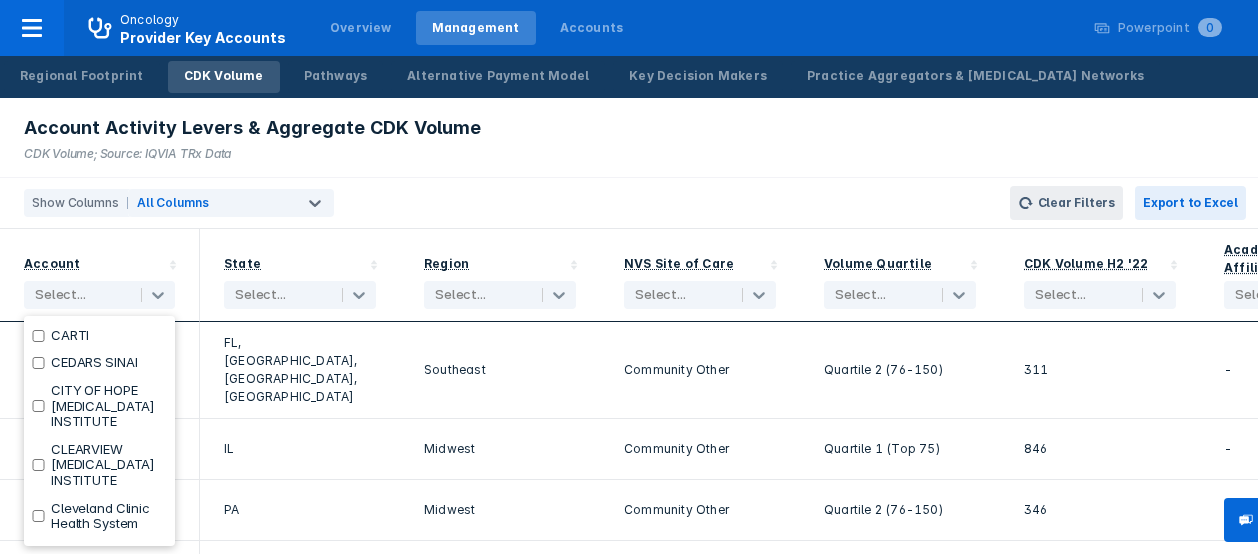 scroll, scrollTop: 973, scrollLeft: 0, axis: vertical 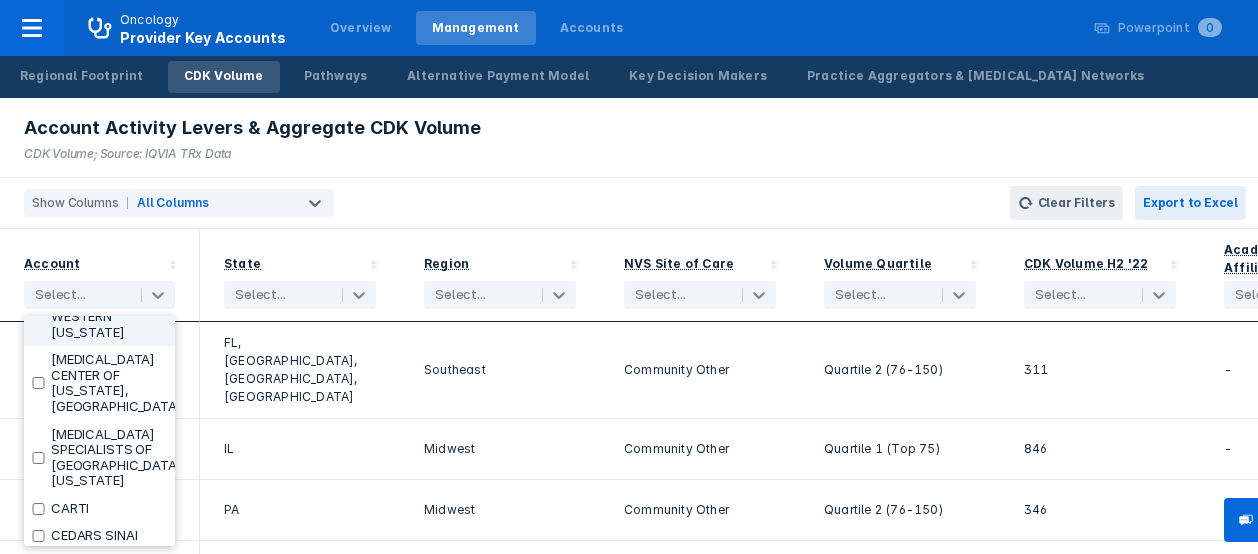 click at bounding box center [38, 301] 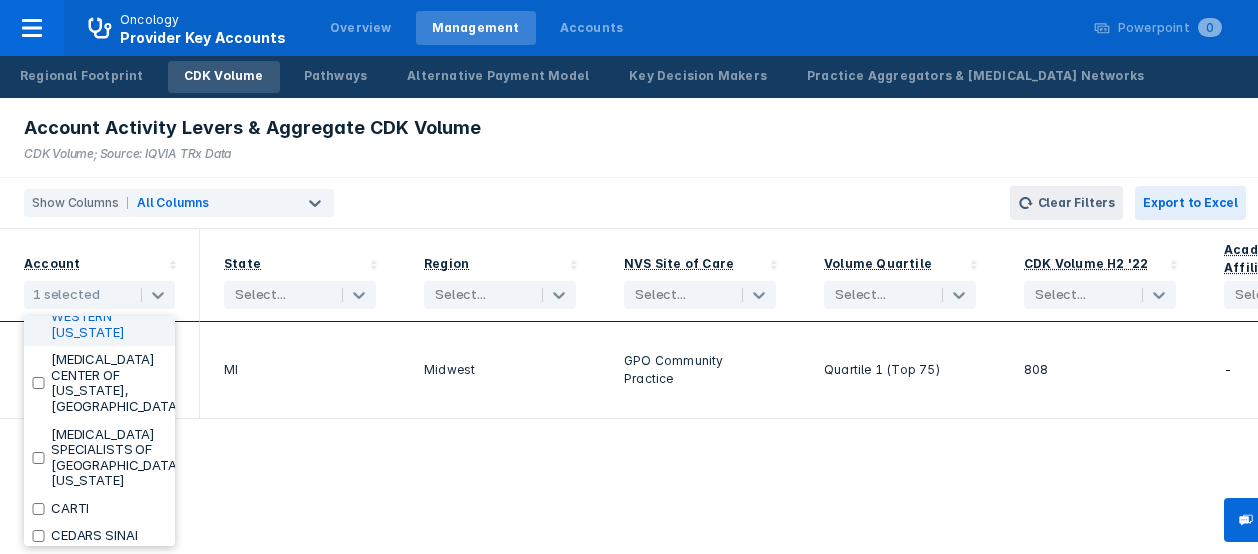 click on "Account option CANCER & HEMATOLOGY CENTERS OF WESTERN MICHIGAN, selected. 101 results available. Use Up and Down to choose options, press Enter to select the currently focused option, press Escape to exit the menu, press Tab to select the option and exit the menu. 1 selected State Select... Region Select... NVS Site of Care Select... Volume Quartile Select... CDK Volume H2 '22 Select... Academic Affiliations Select... Clinical Trial Participation Select... Specialty Pharmacy Accreditations Select... EMR Vendor Select... Clinical Pathways Utilization Select... Practice Collaboratives Select... GPO Participation Select... APM Participation Select... 340B Participation Select... CANCER & HEMATOLOGY CENTERS OF WESTERN MICHIGAN MI Midwest GPO Community Practice Quartile 1 (Top 75) 808 - No Participation in Kisqali Trials URAC, ACHC OncoEMR (Flatiron Health) Non-Financial Policing OneOncology, QCCA ION Multiple No" at bounding box center [629, 391] 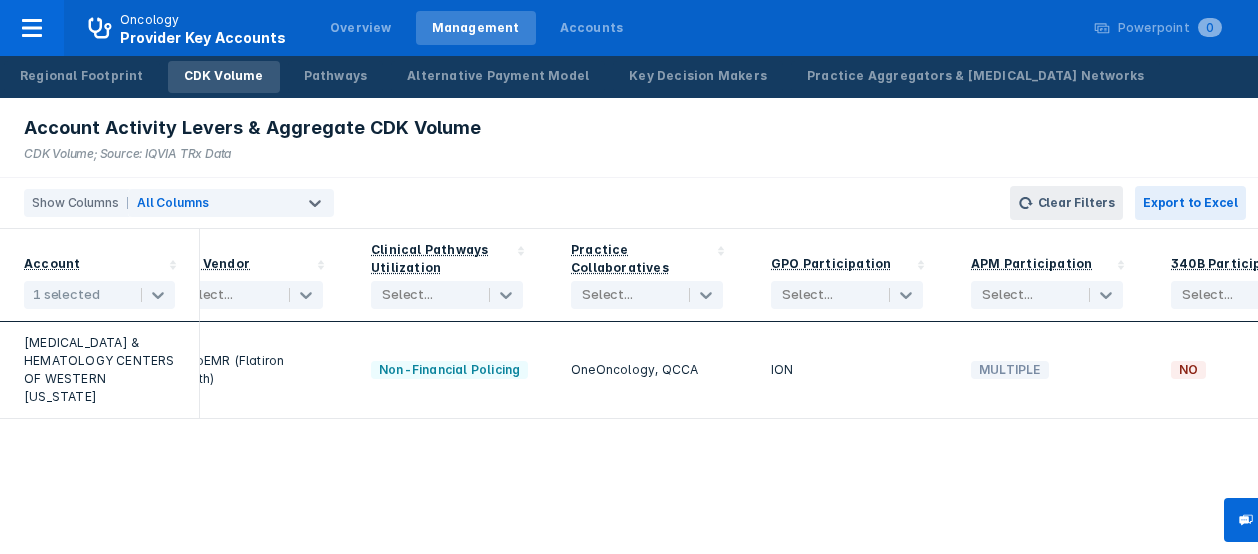 scroll, scrollTop: 0, scrollLeft: 1742, axis: horizontal 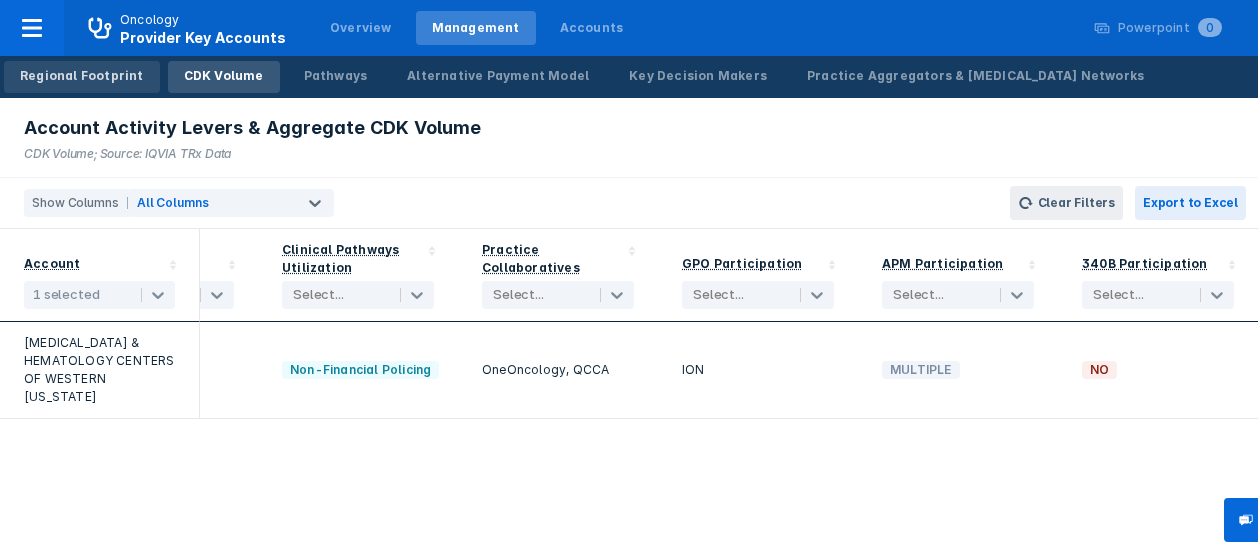 click on "Regional Footprint" at bounding box center (82, 76) 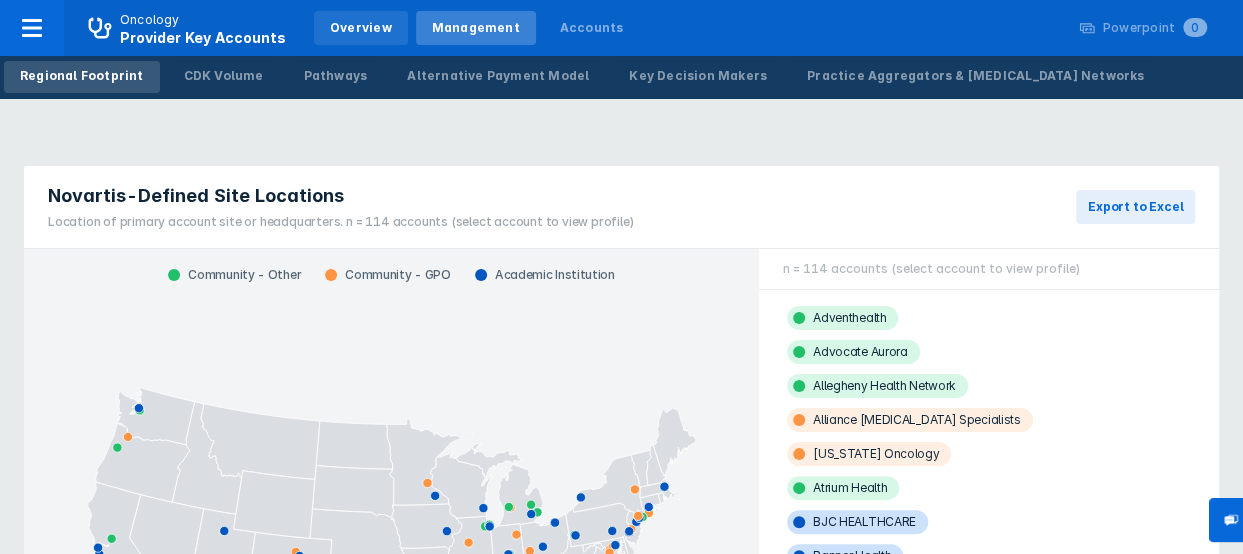 click on "Overview" at bounding box center (361, 28) 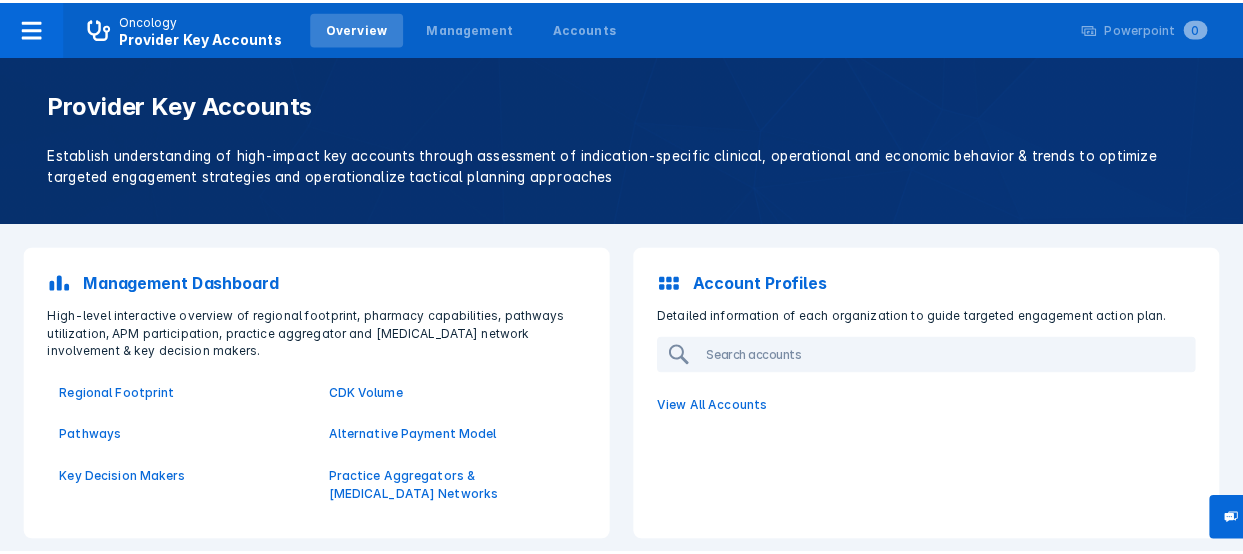 scroll, scrollTop: 12, scrollLeft: 0, axis: vertical 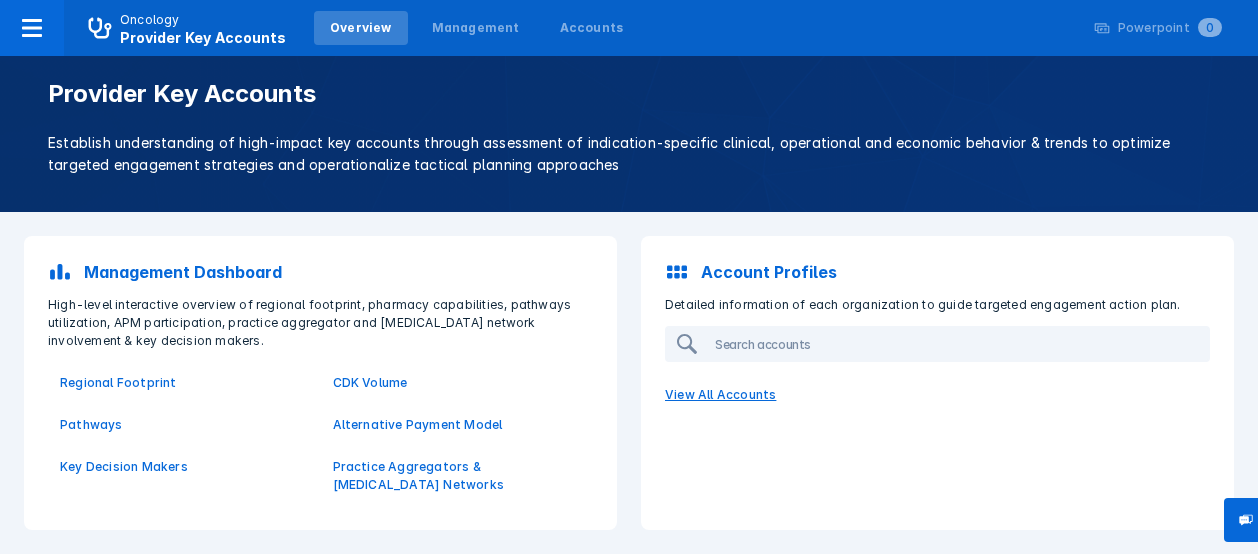 click on "View All Accounts" at bounding box center (937, 395) 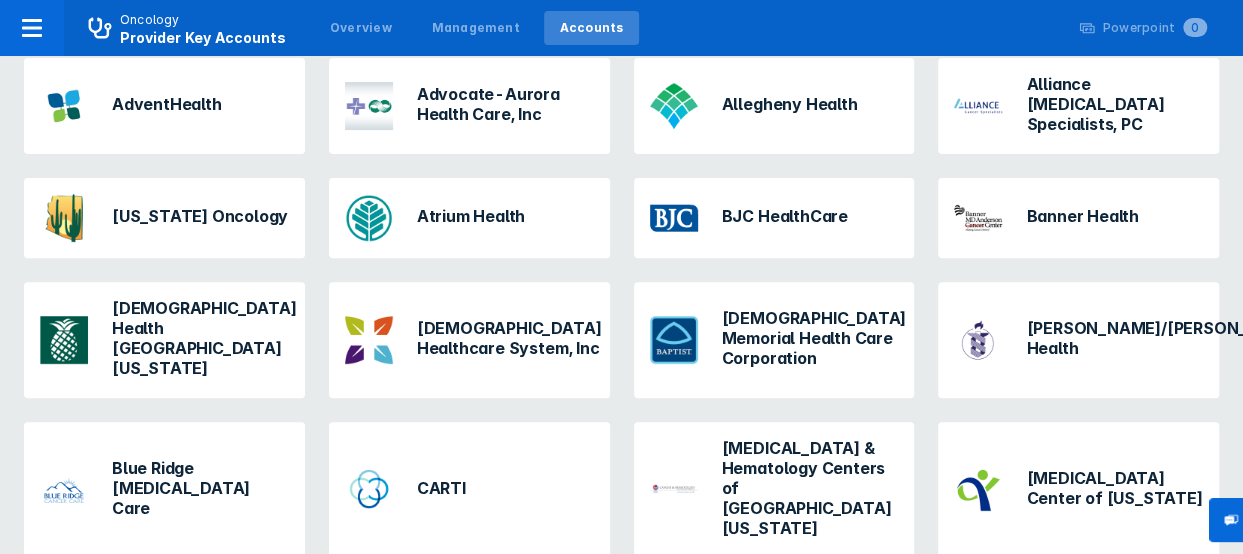 scroll, scrollTop: 0, scrollLeft: 0, axis: both 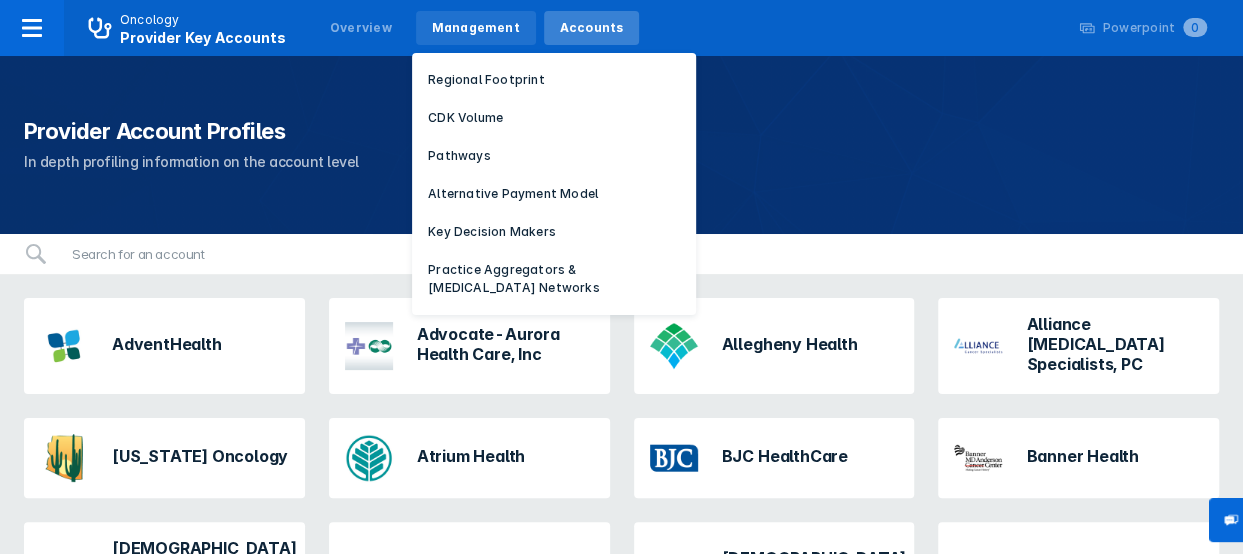 click on "Management" at bounding box center [476, 28] 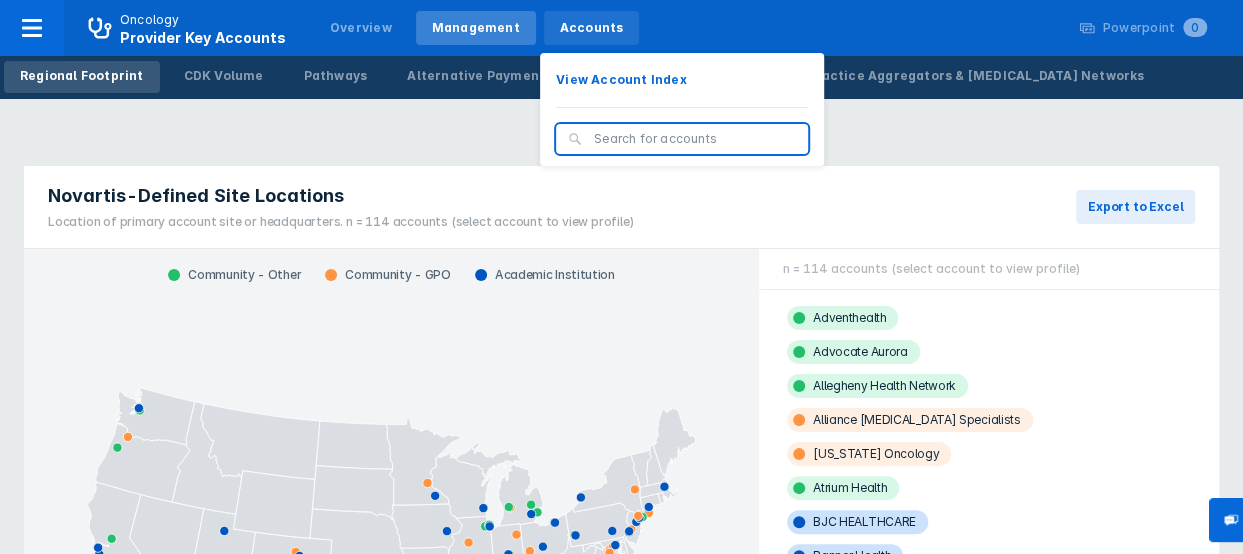 click on "Accounts" at bounding box center [592, 28] 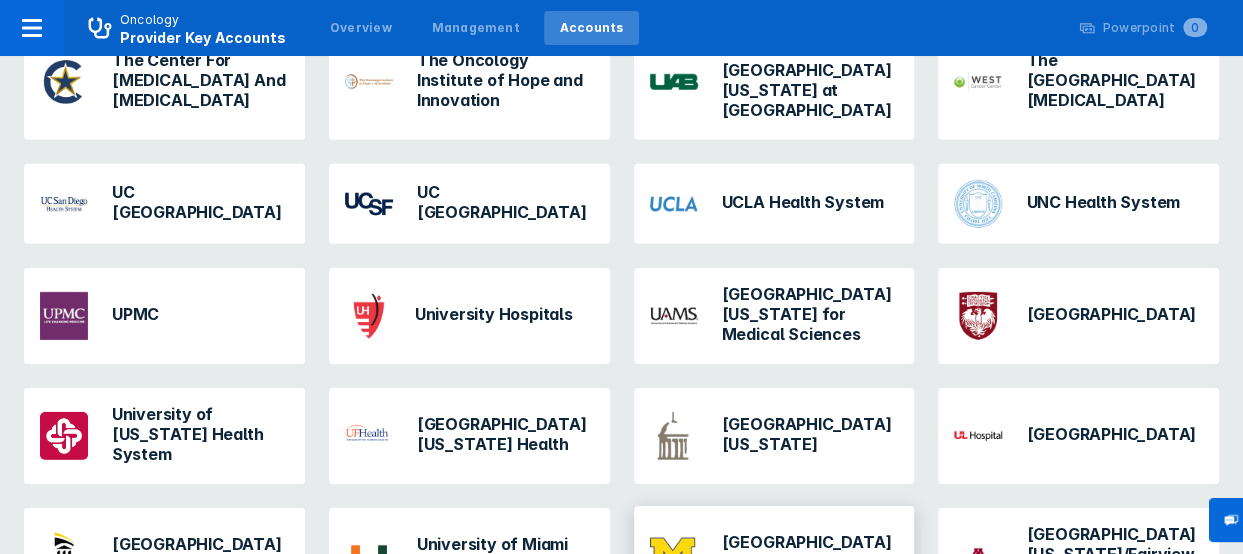 scroll, scrollTop: 2996, scrollLeft: 0, axis: vertical 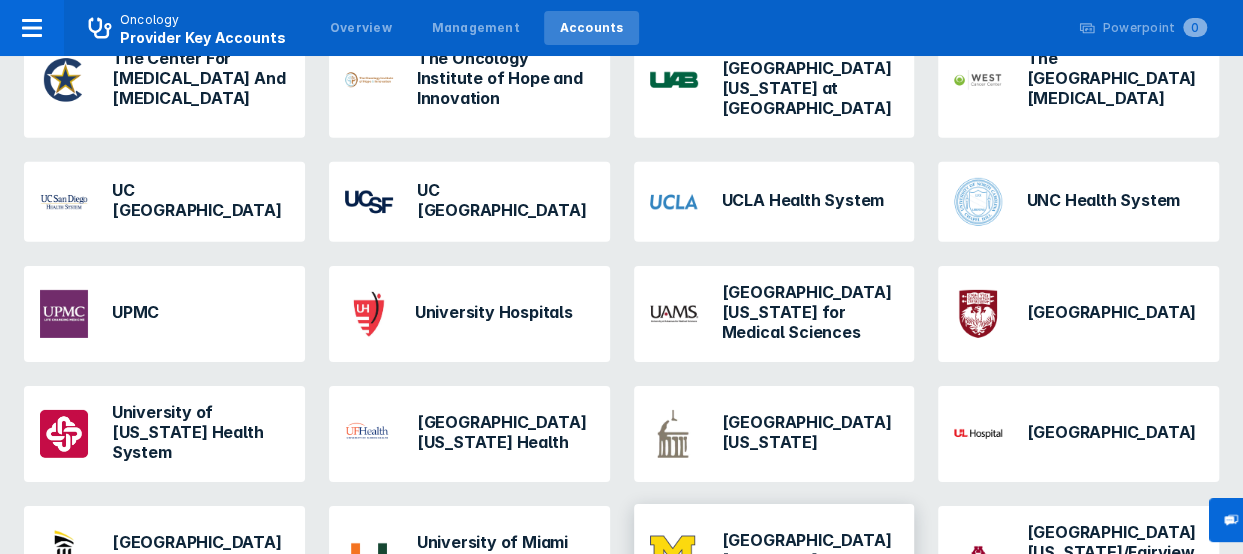 click on "[GEOGRAPHIC_DATA][US_STATE]" at bounding box center (810, 550) 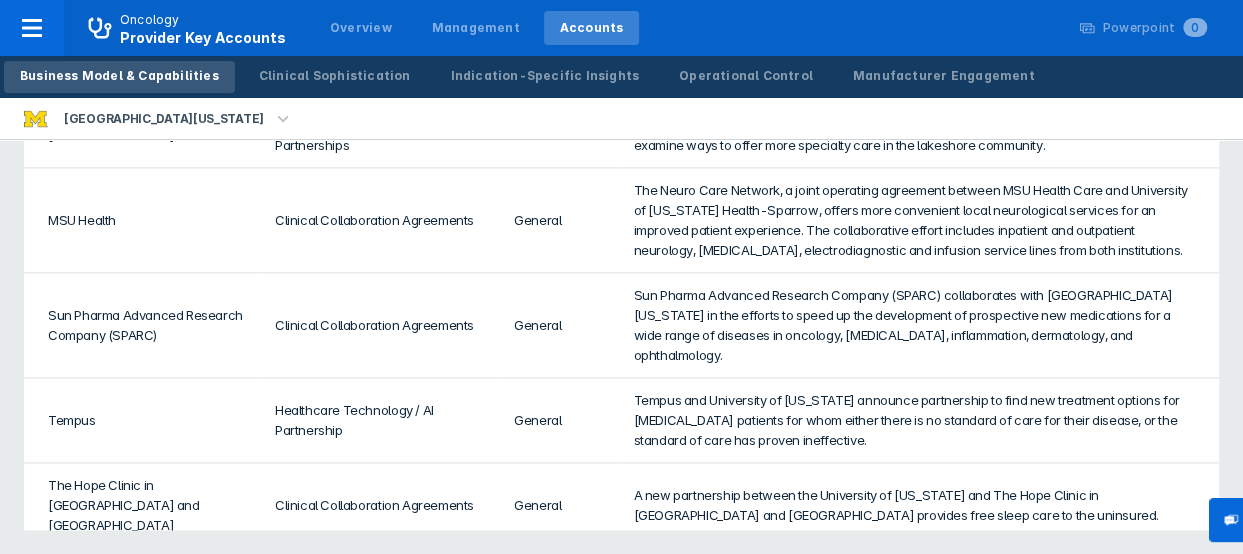 scroll, scrollTop: 0, scrollLeft: 0, axis: both 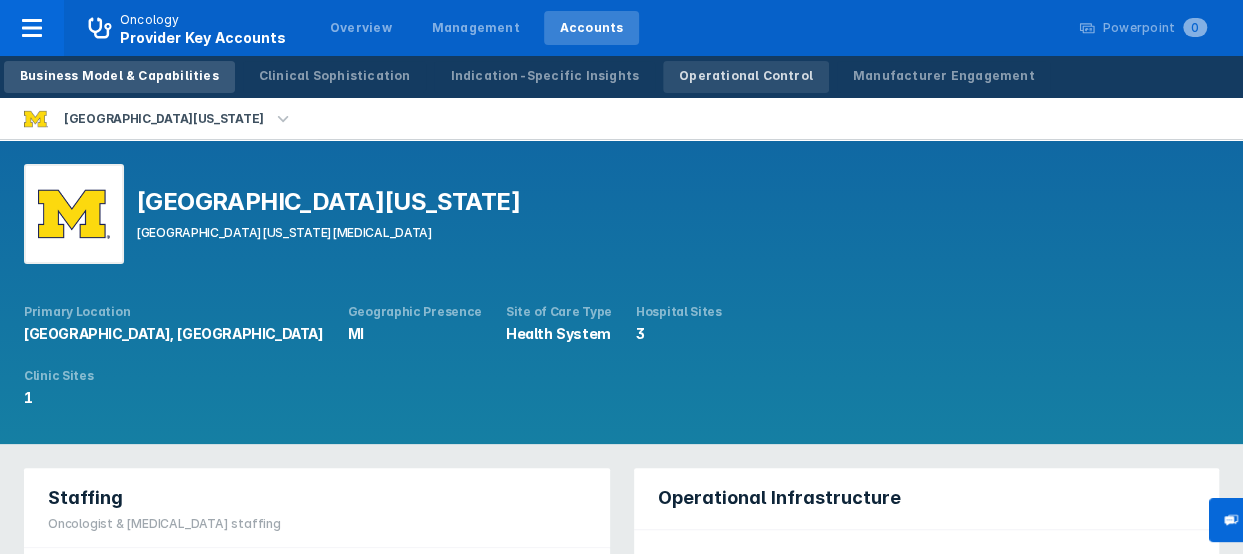 click on "Operational Control" at bounding box center [746, 76] 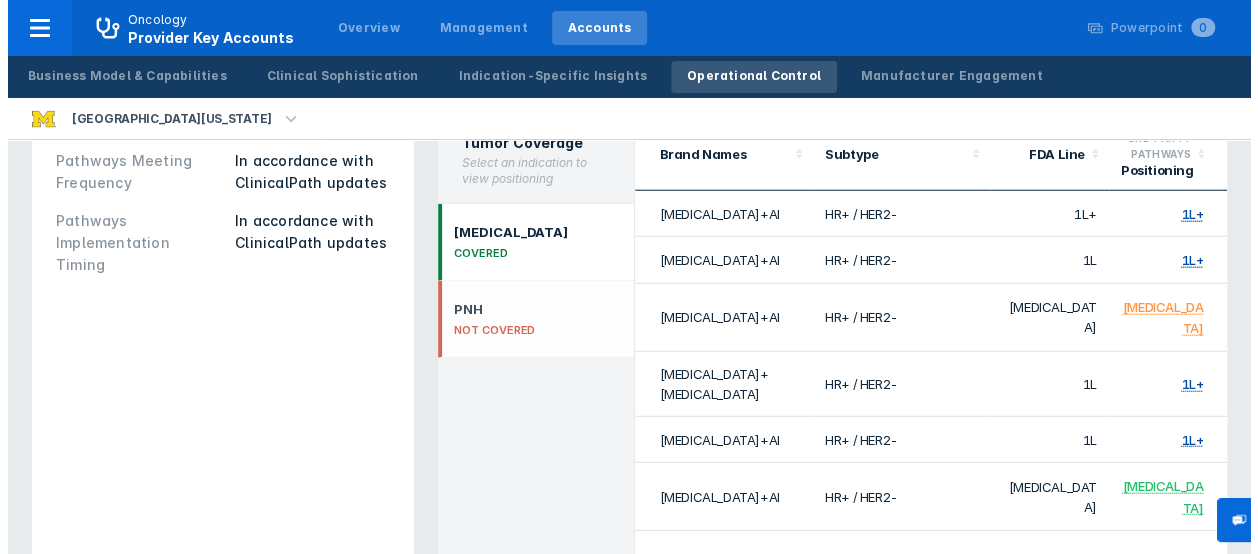 scroll, scrollTop: 2510, scrollLeft: 0, axis: vertical 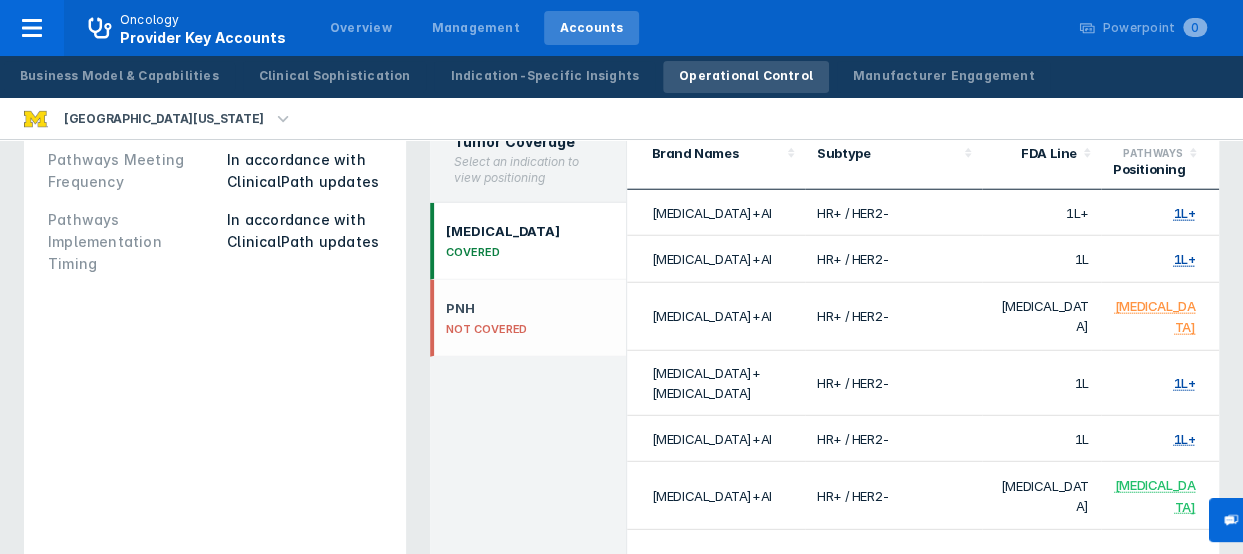 click on "PNH" at bounding box center (486, 308) 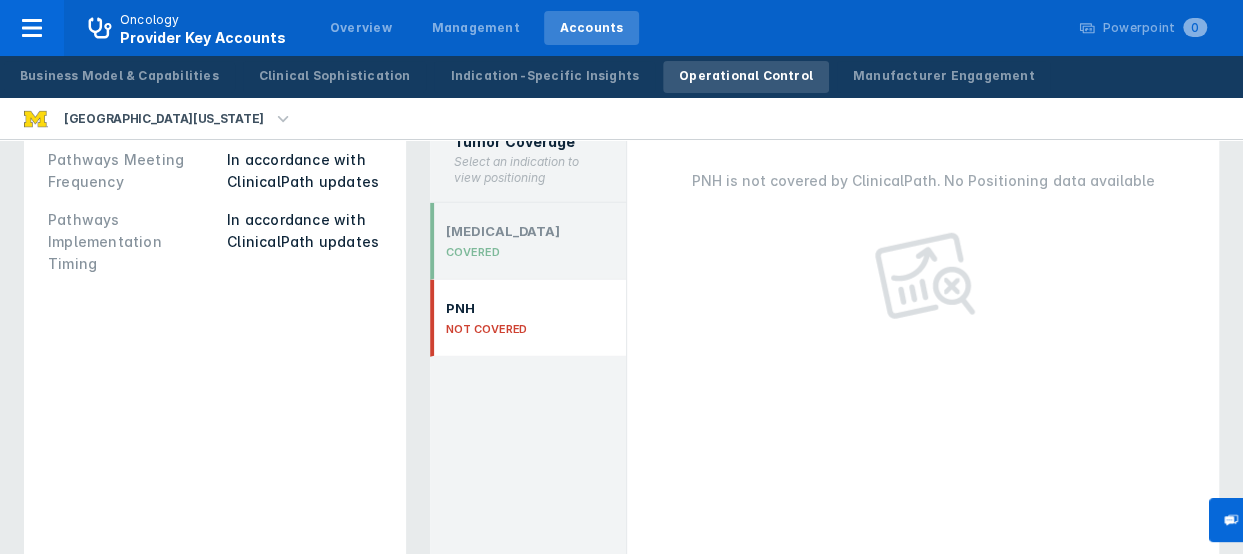 click 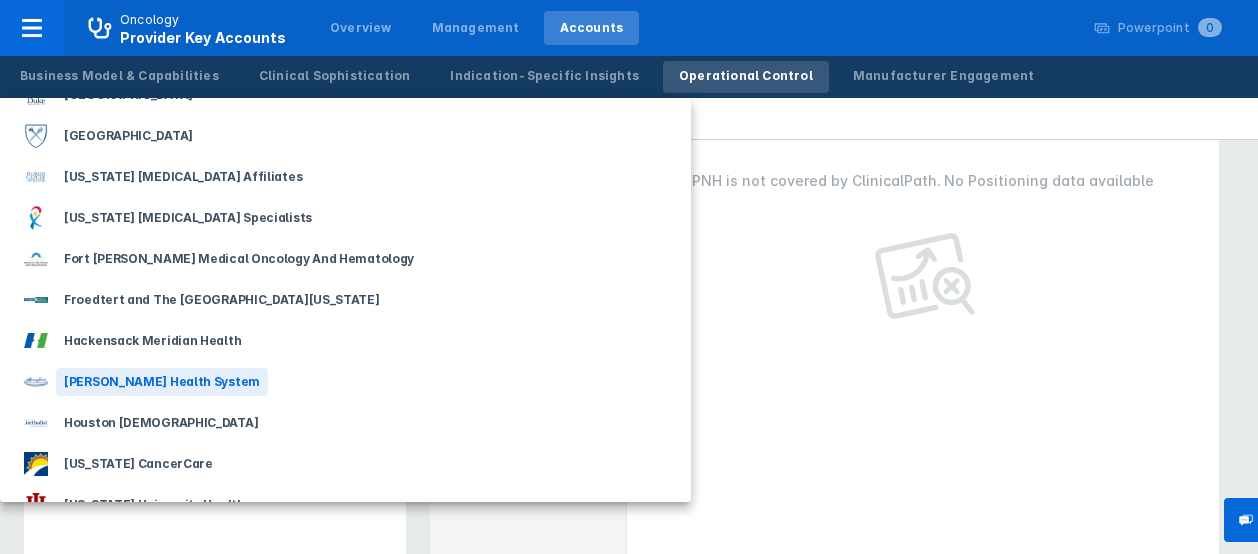 scroll, scrollTop: 1141, scrollLeft: 0, axis: vertical 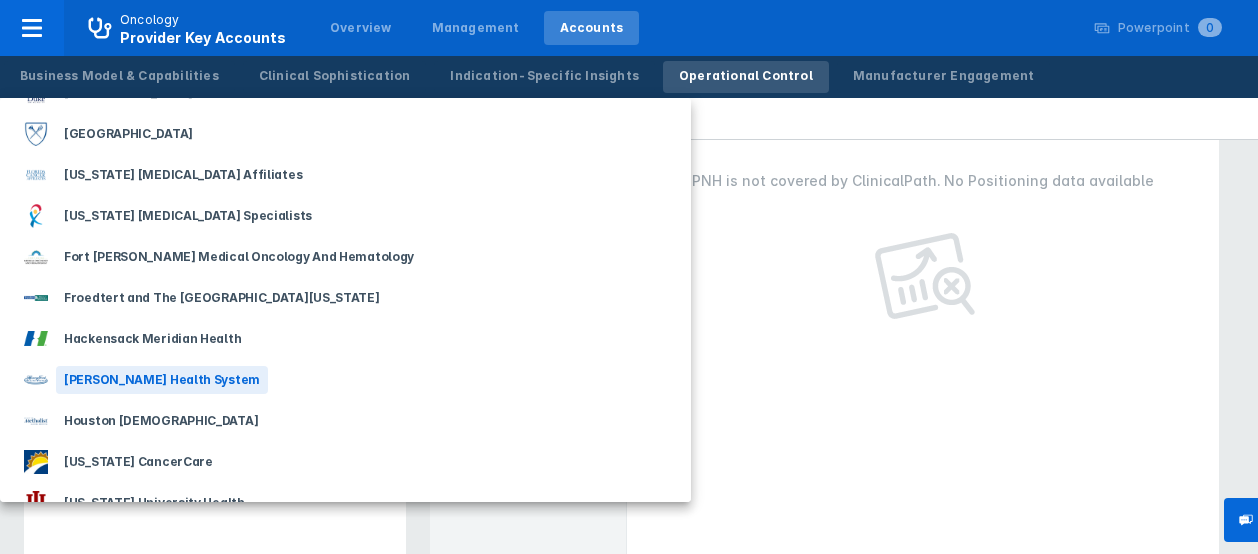 click on "[PERSON_NAME] Health System" at bounding box center [162, 380] 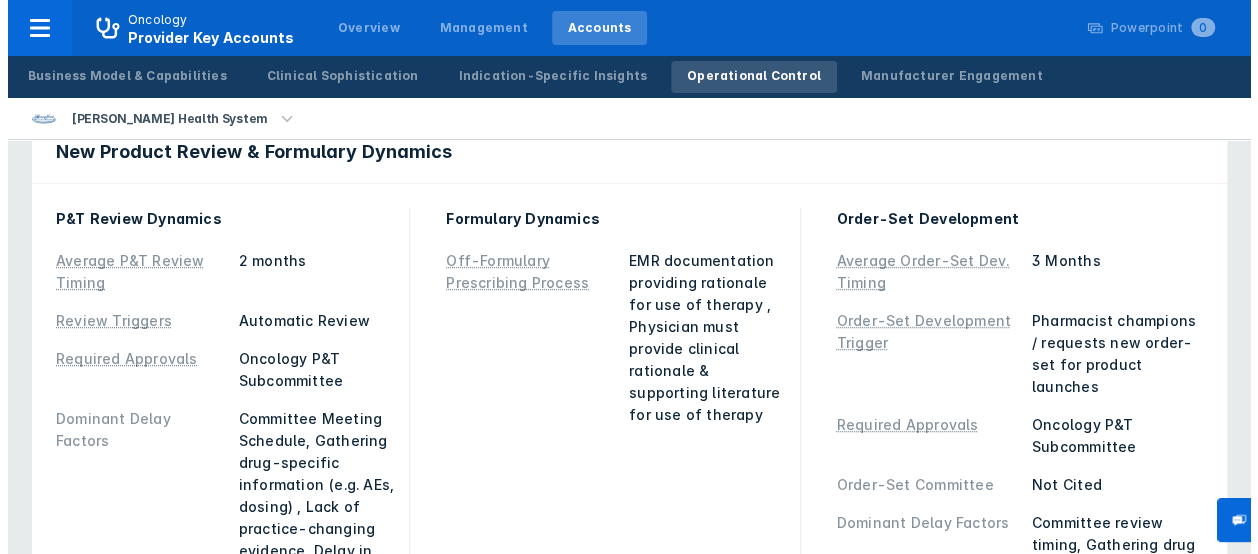 scroll, scrollTop: 0, scrollLeft: 0, axis: both 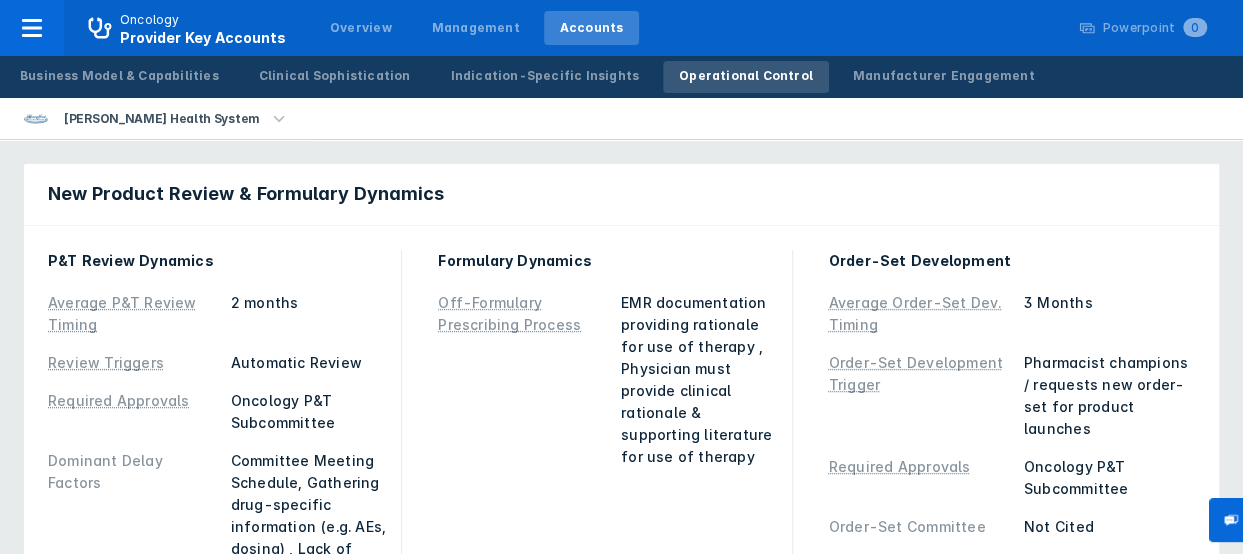 click 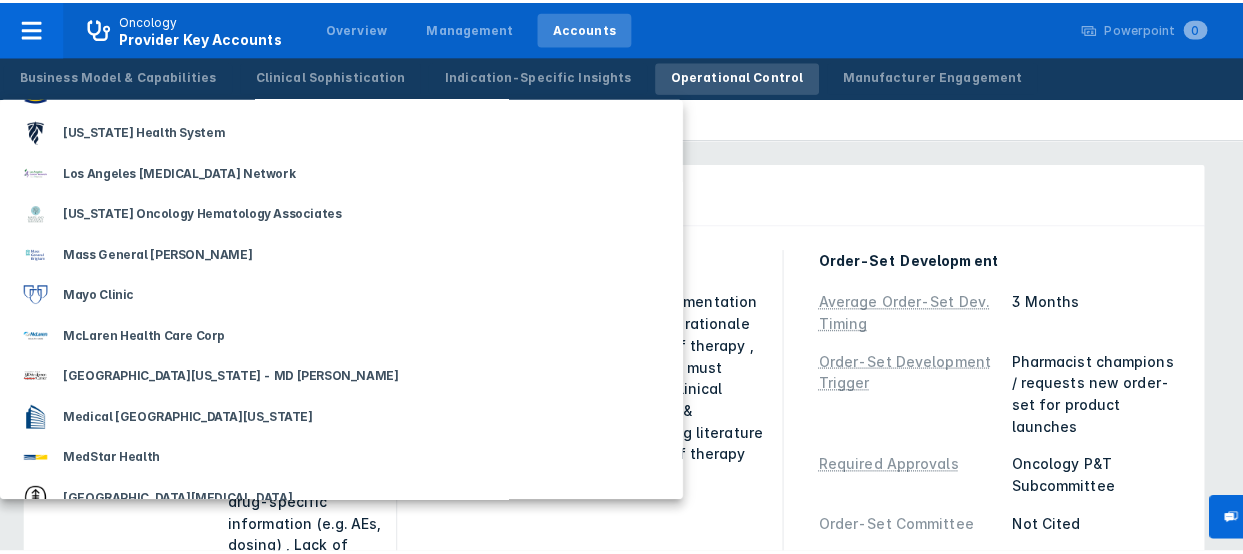 scroll, scrollTop: 1731, scrollLeft: 0, axis: vertical 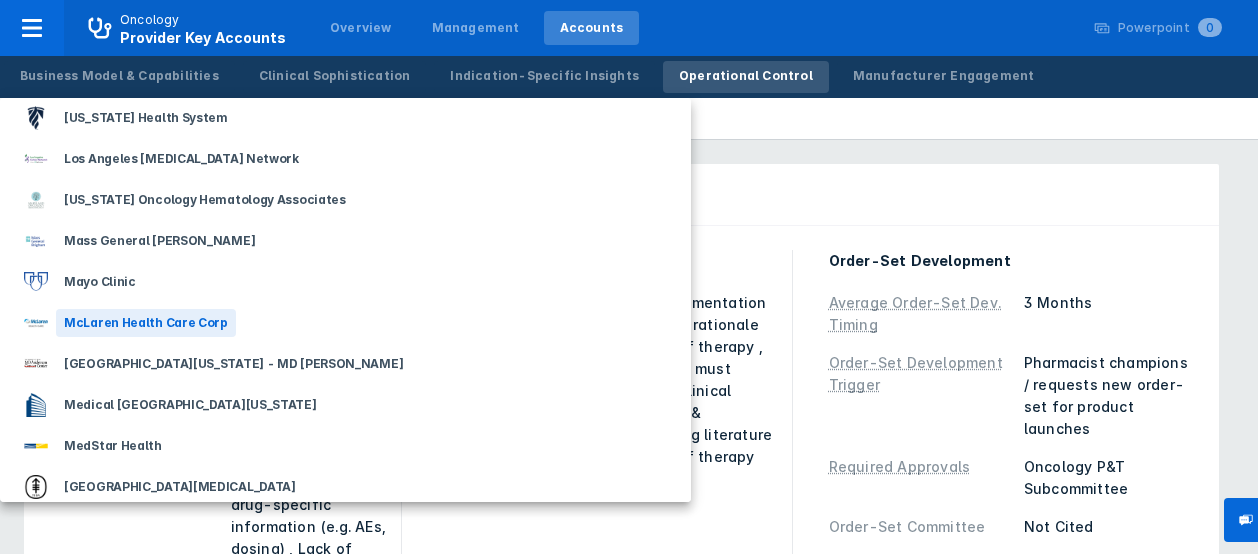 click on "McLaren Health Care Corp" at bounding box center (146, 323) 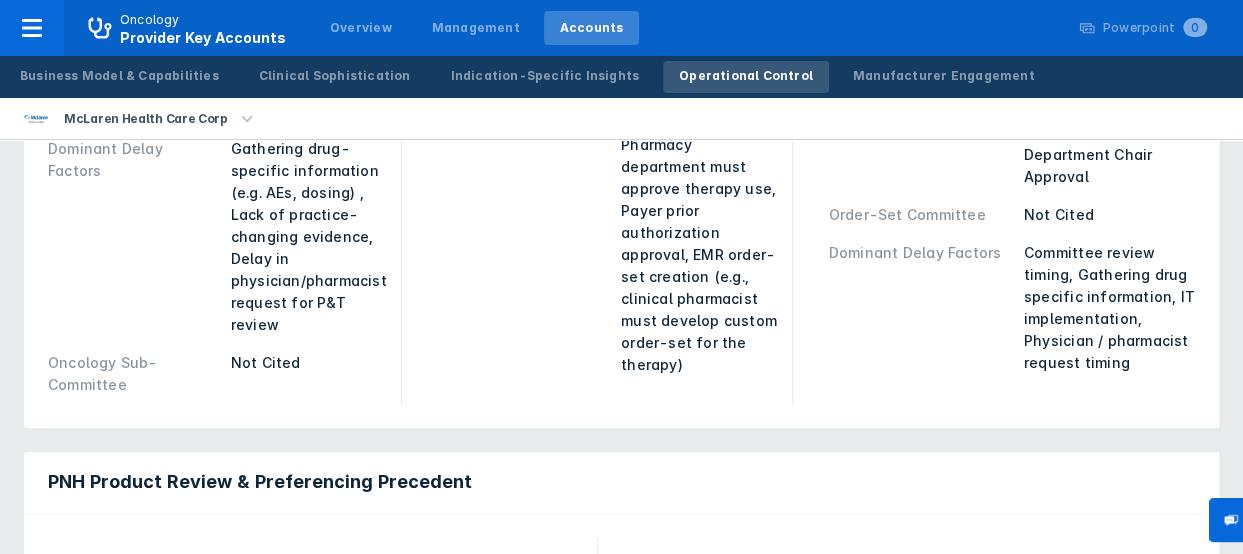 scroll, scrollTop: 333, scrollLeft: 0, axis: vertical 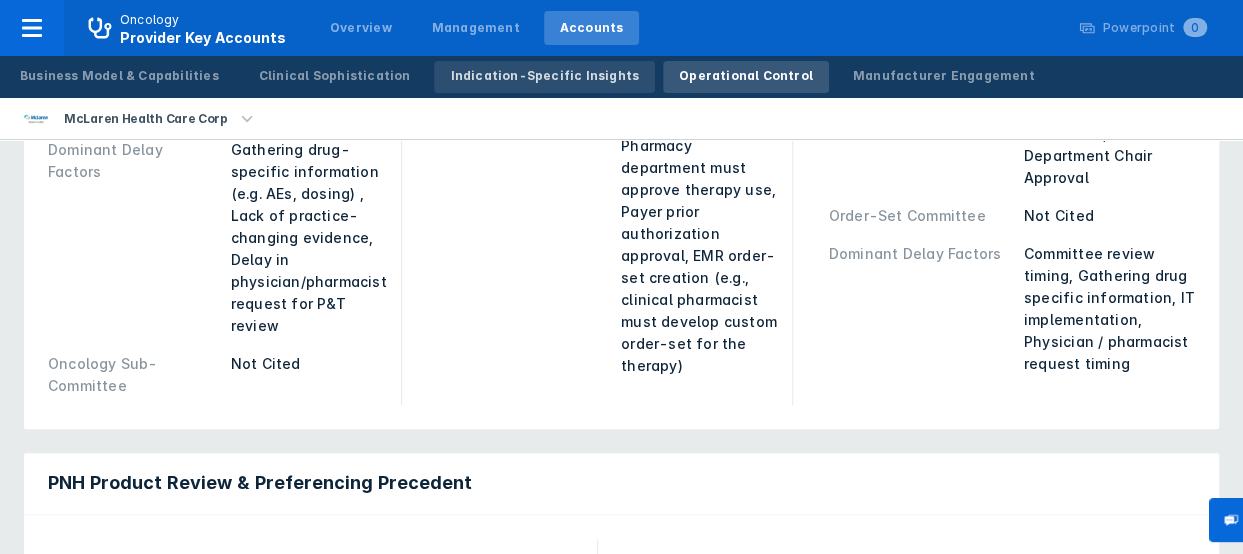 click on "Indication-Specific Insights" at bounding box center (544, 76) 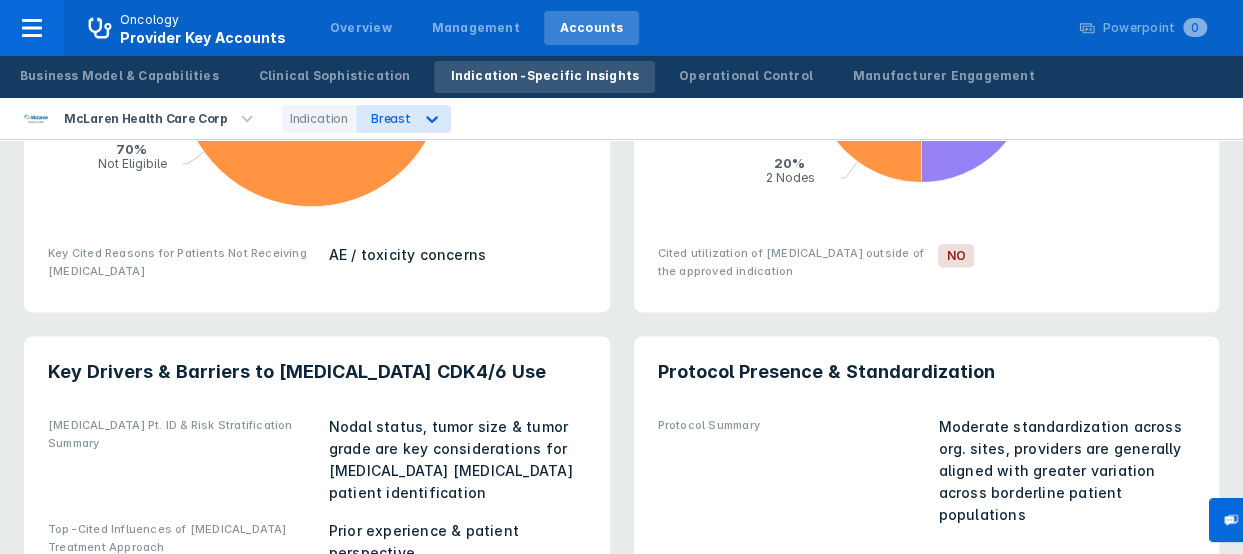scroll, scrollTop: 1132, scrollLeft: 0, axis: vertical 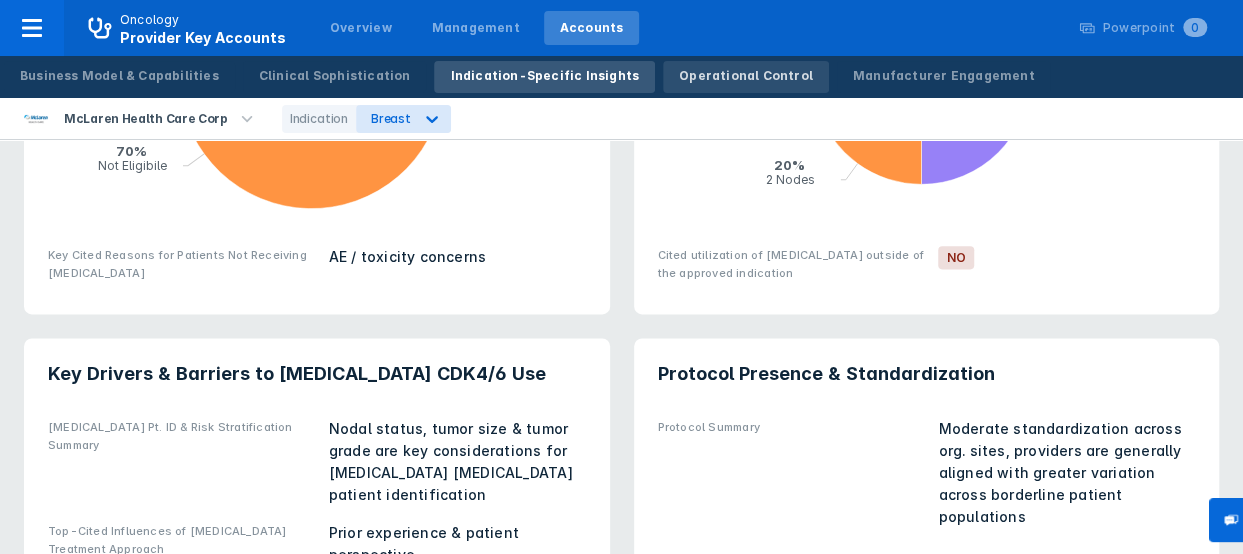 click on "Operational Control" at bounding box center [746, 76] 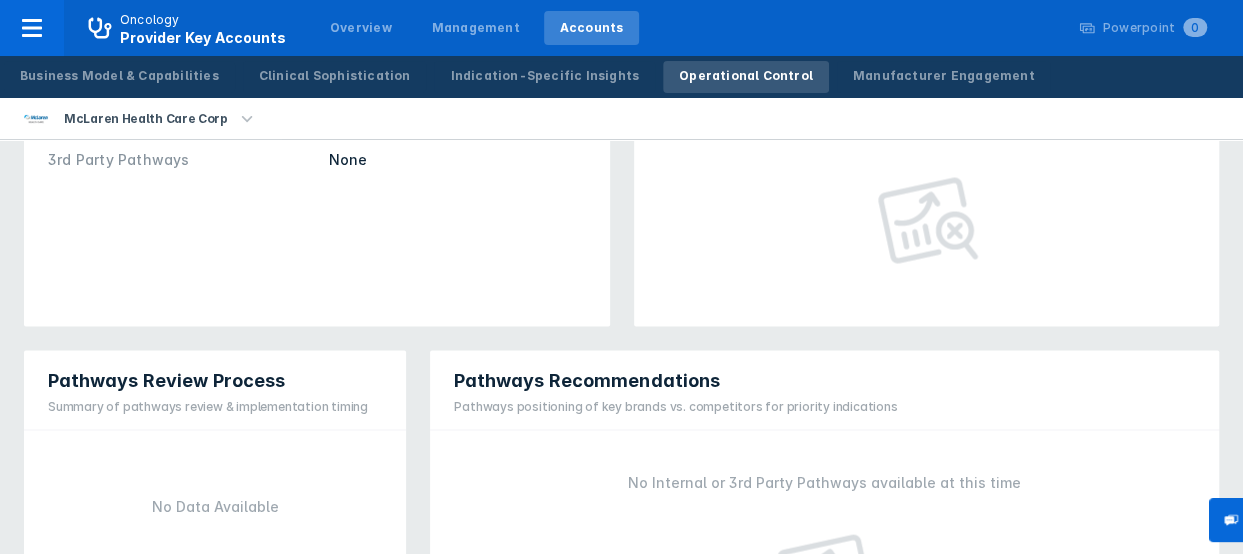 scroll, scrollTop: 1796, scrollLeft: 0, axis: vertical 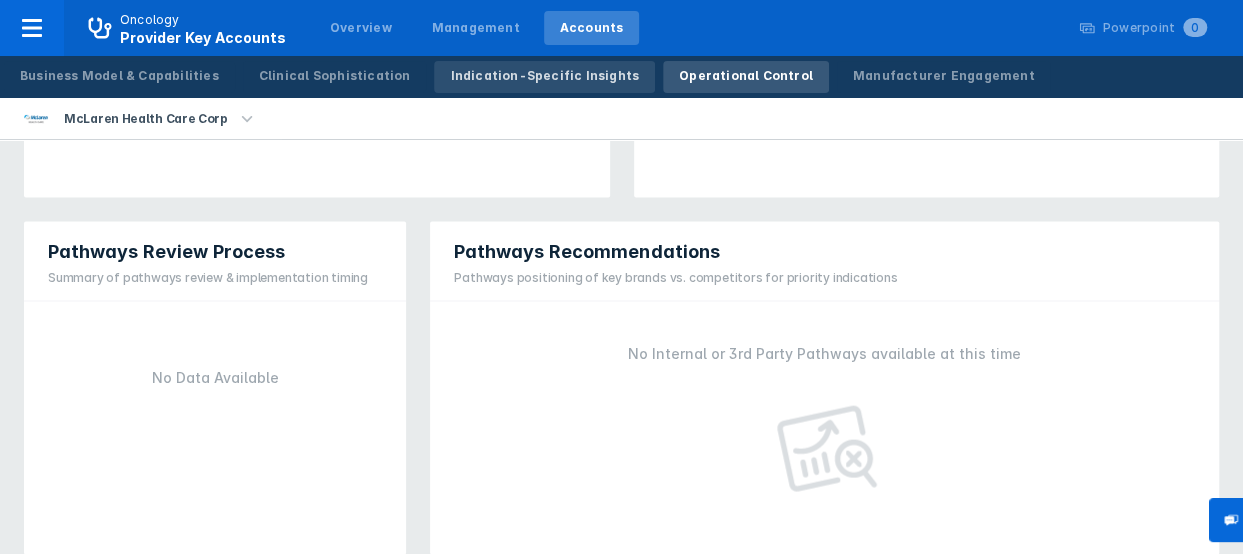 click on "Indication-Specific Insights" at bounding box center [544, 76] 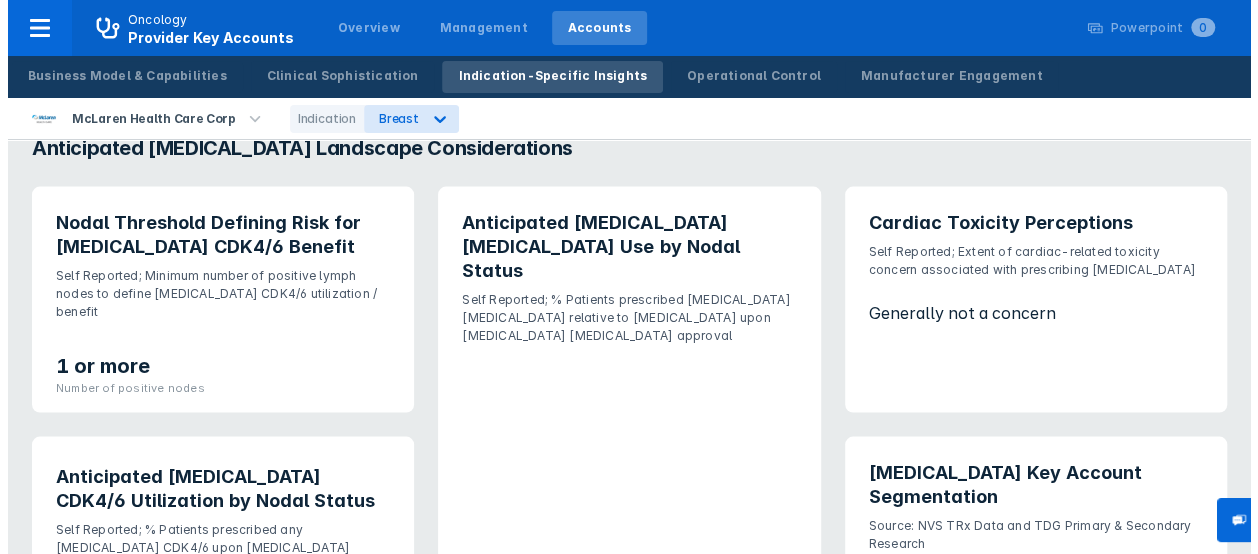 scroll, scrollTop: 0, scrollLeft: 0, axis: both 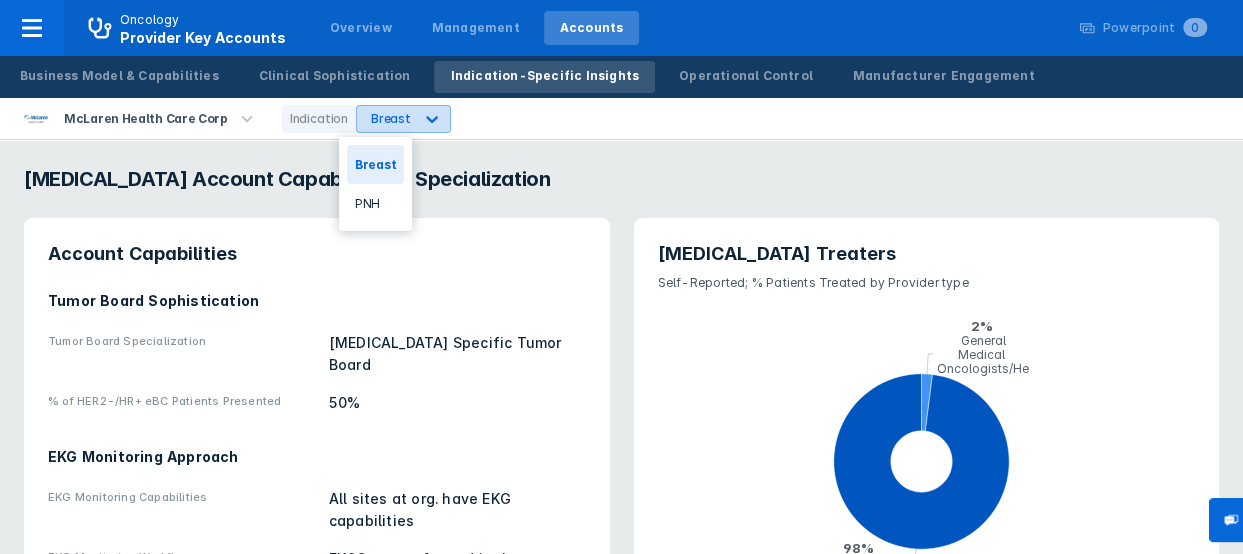 click 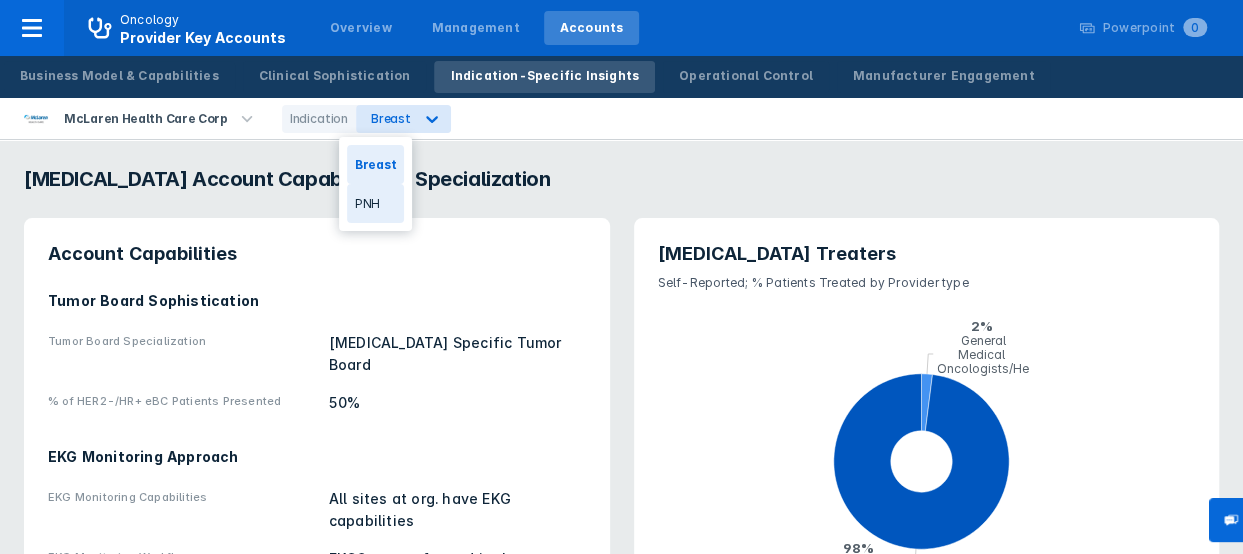 click on "PNH" at bounding box center (375, 203) 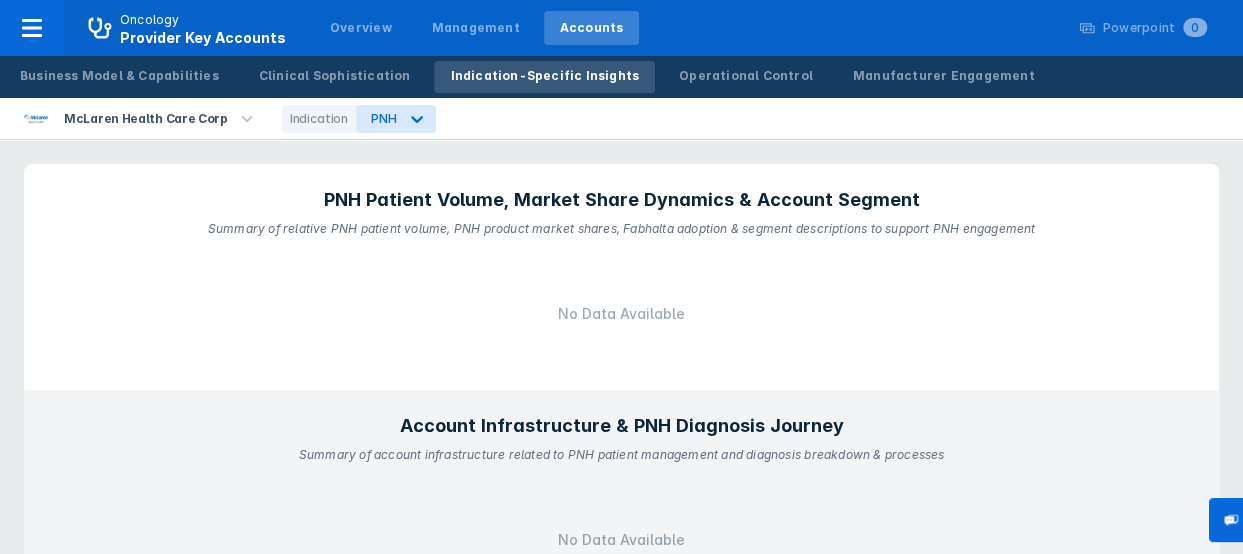 click 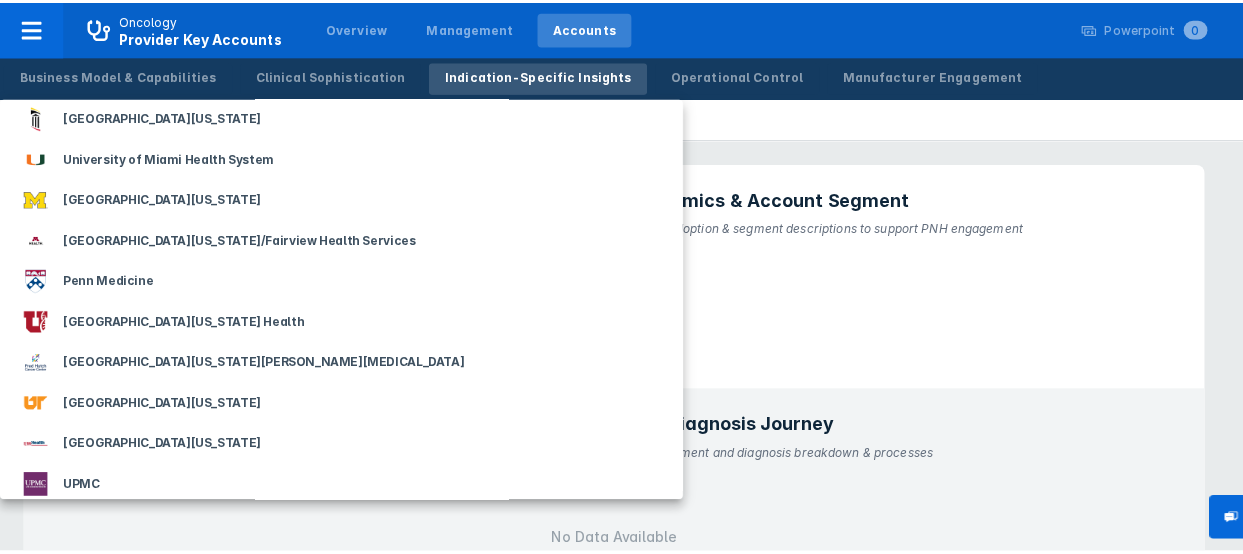scroll, scrollTop: 4190, scrollLeft: 0, axis: vertical 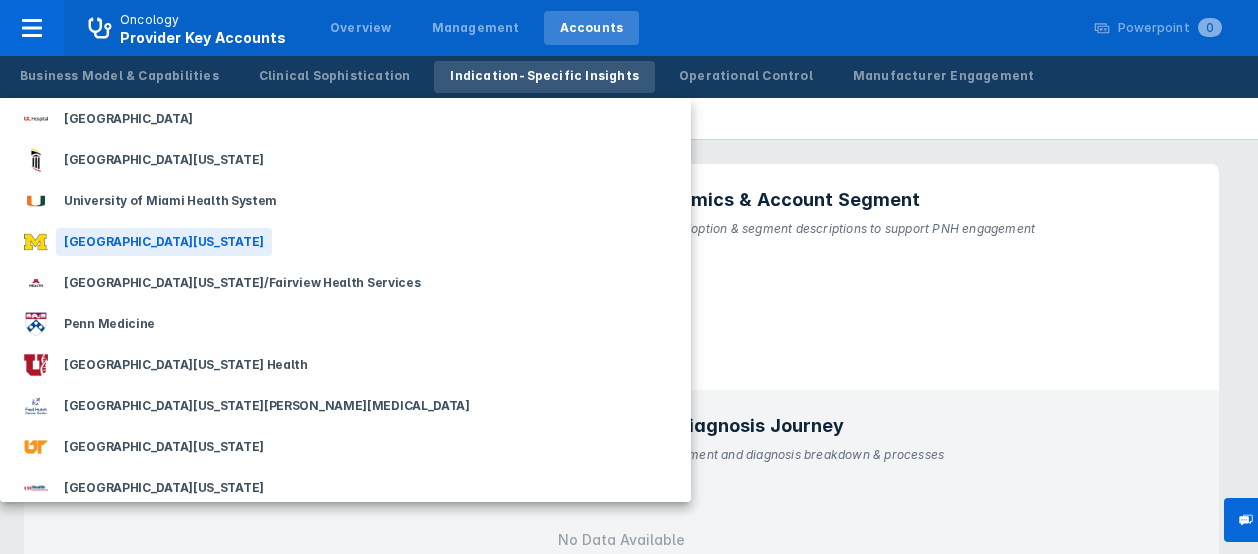 click on "[GEOGRAPHIC_DATA][US_STATE]" at bounding box center [164, 242] 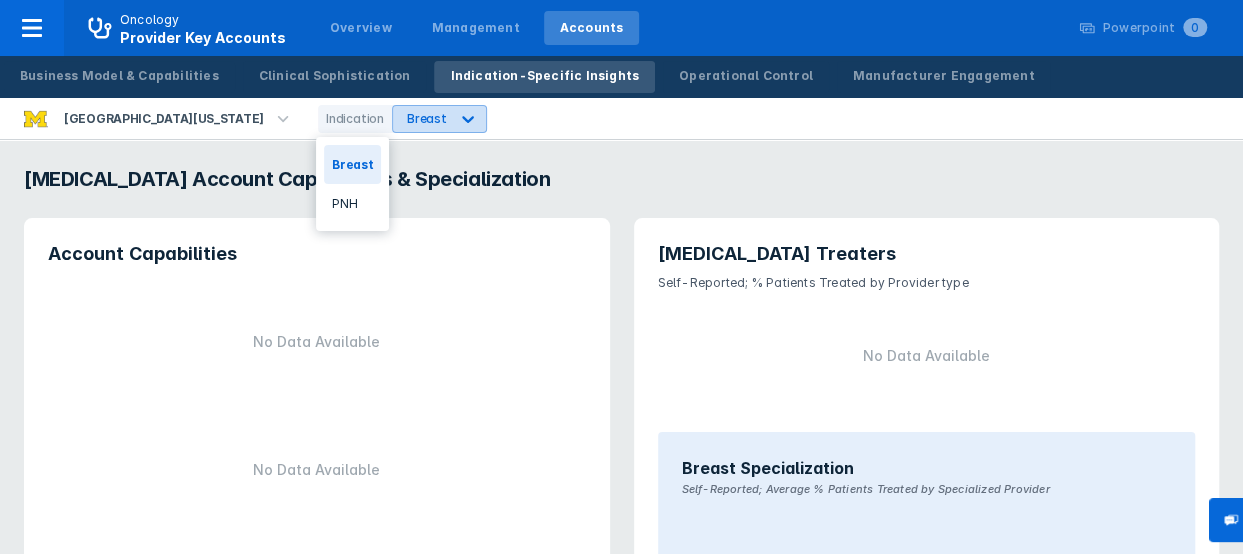 click 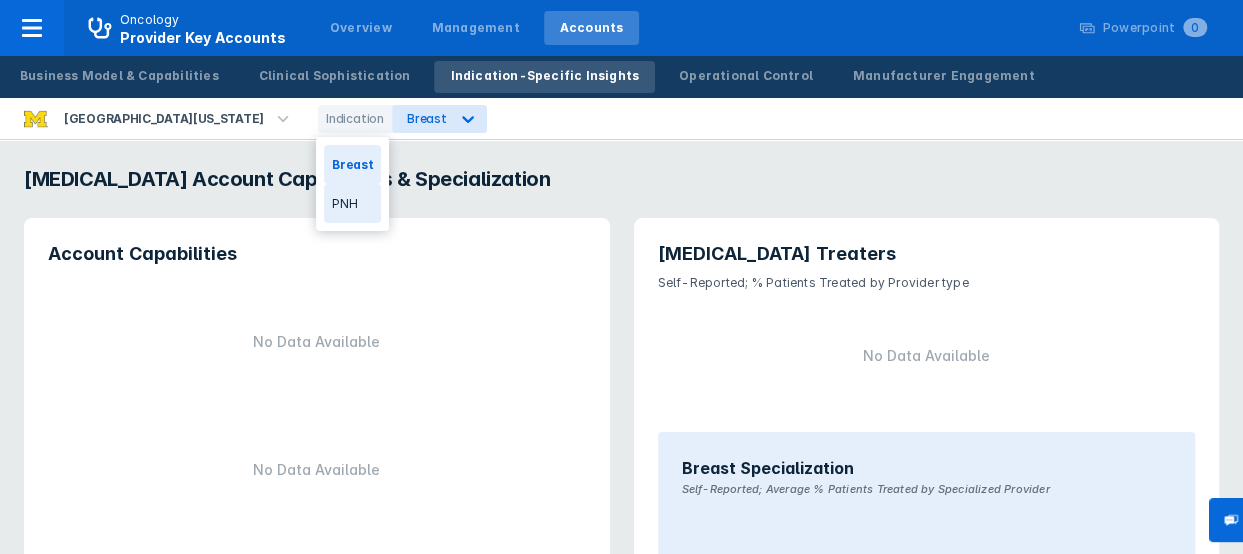 click on "PNH" at bounding box center [352, 203] 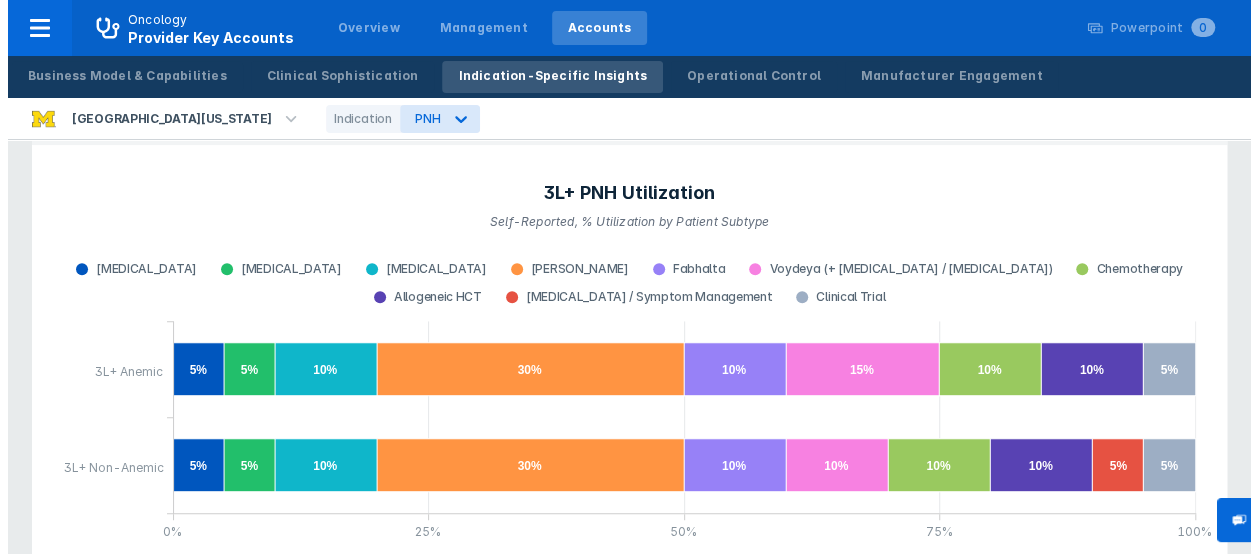scroll, scrollTop: 4460, scrollLeft: 0, axis: vertical 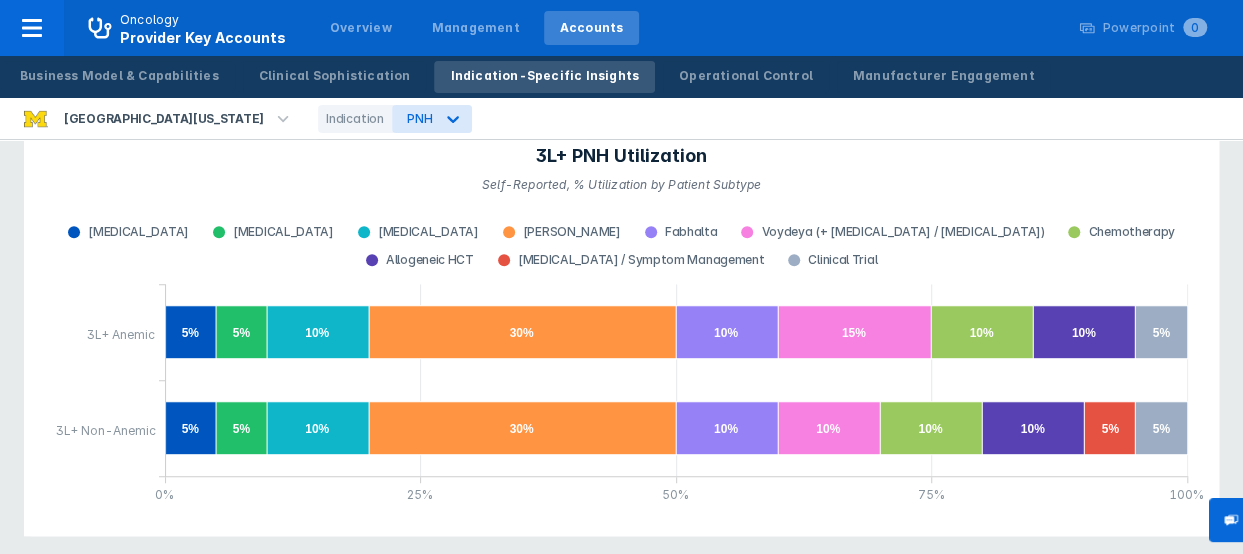 click 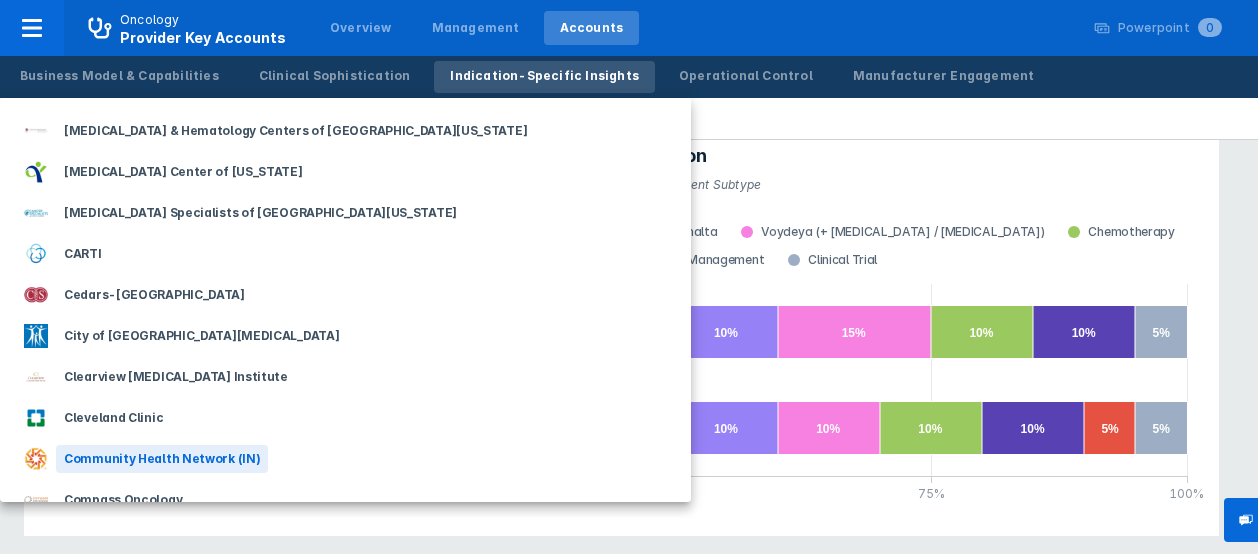 scroll, scrollTop: 522, scrollLeft: 0, axis: vertical 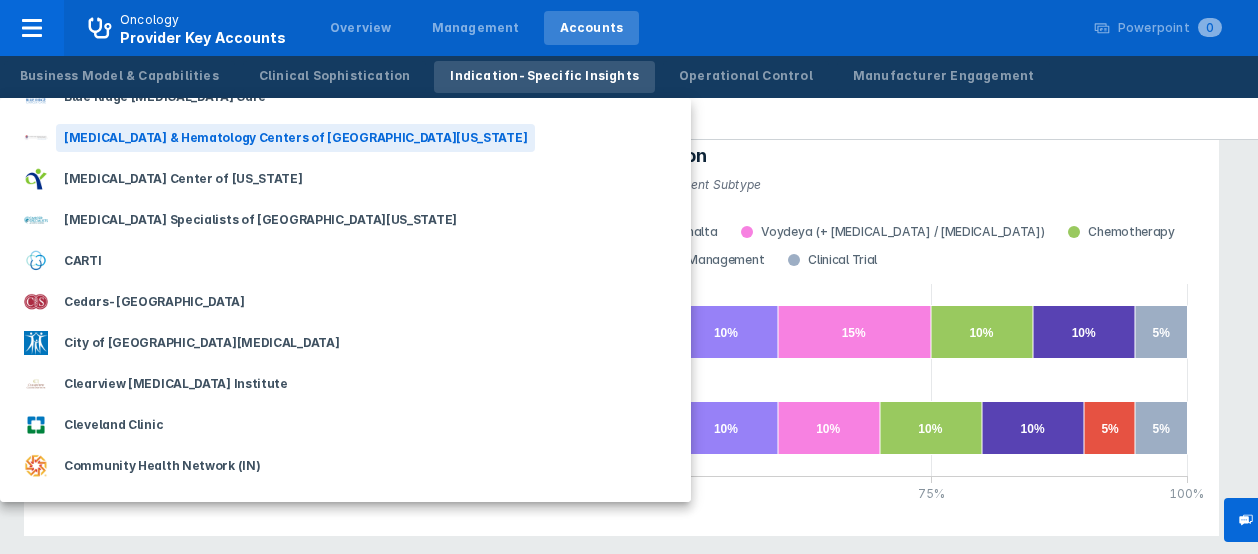 click on "[MEDICAL_DATA] & Hematology Centers of [GEOGRAPHIC_DATA][US_STATE]" at bounding box center [295, 138] 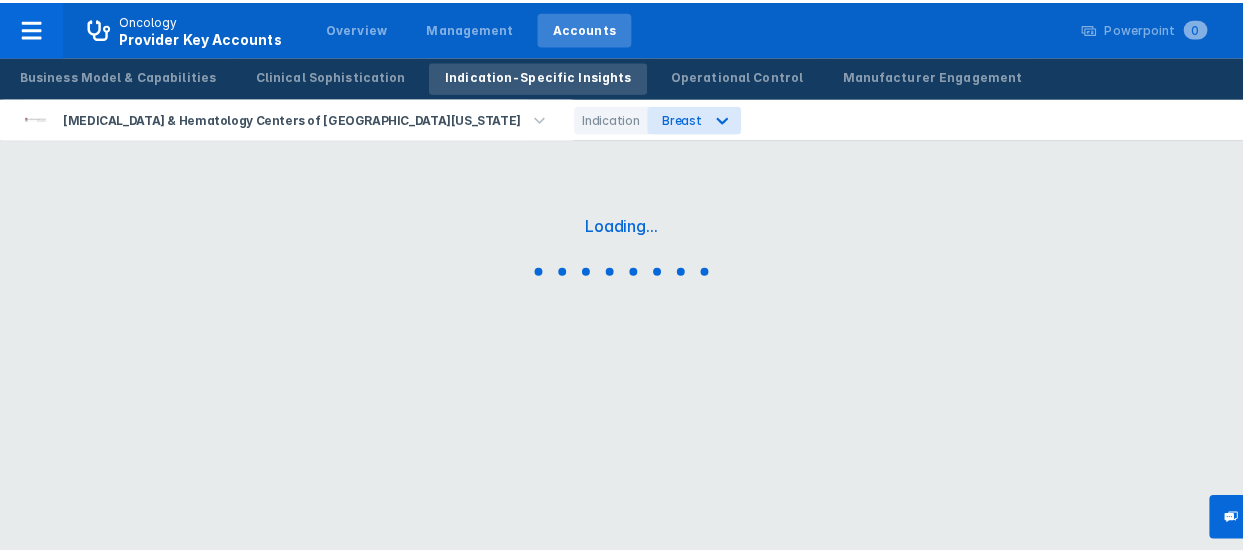scroll, scrollTop: 0, scrollLeft: 0, axis: both 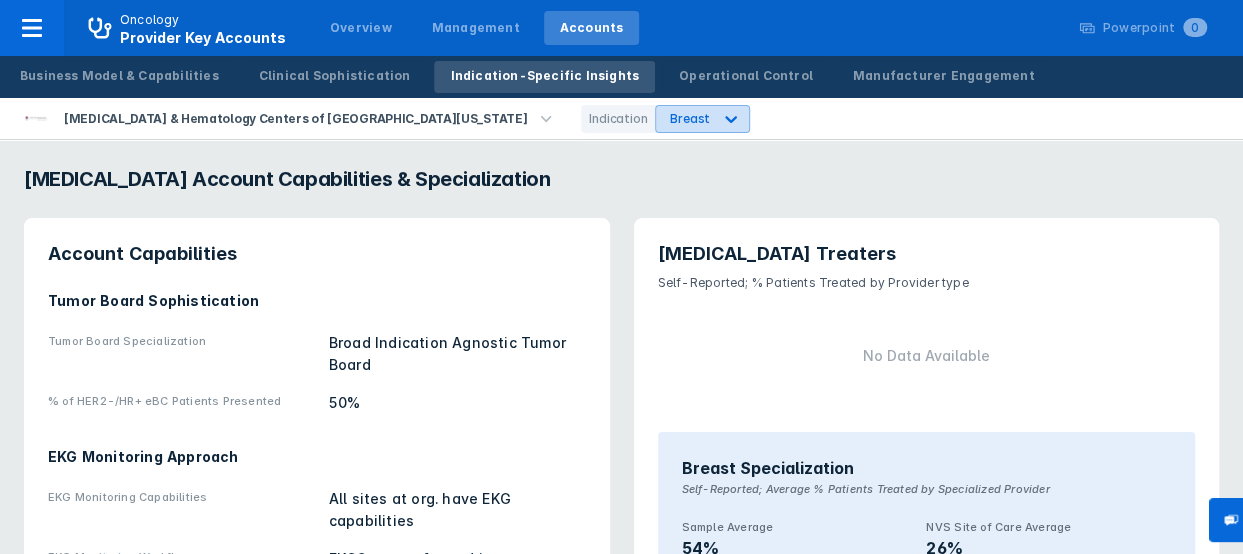 click 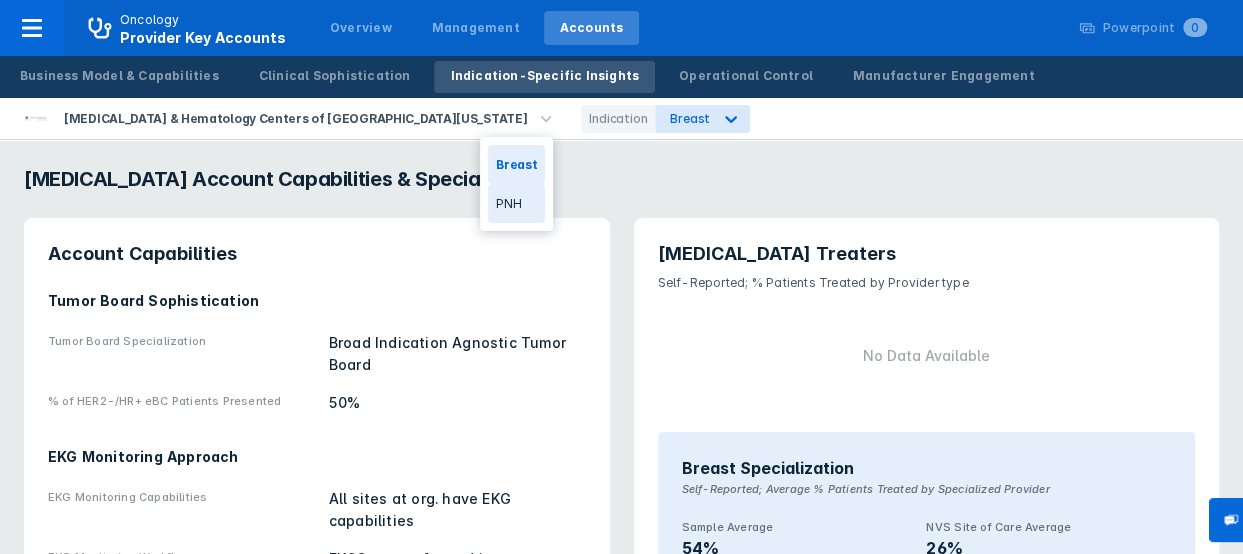 click on "PNH" at bounding box center [516, 203] 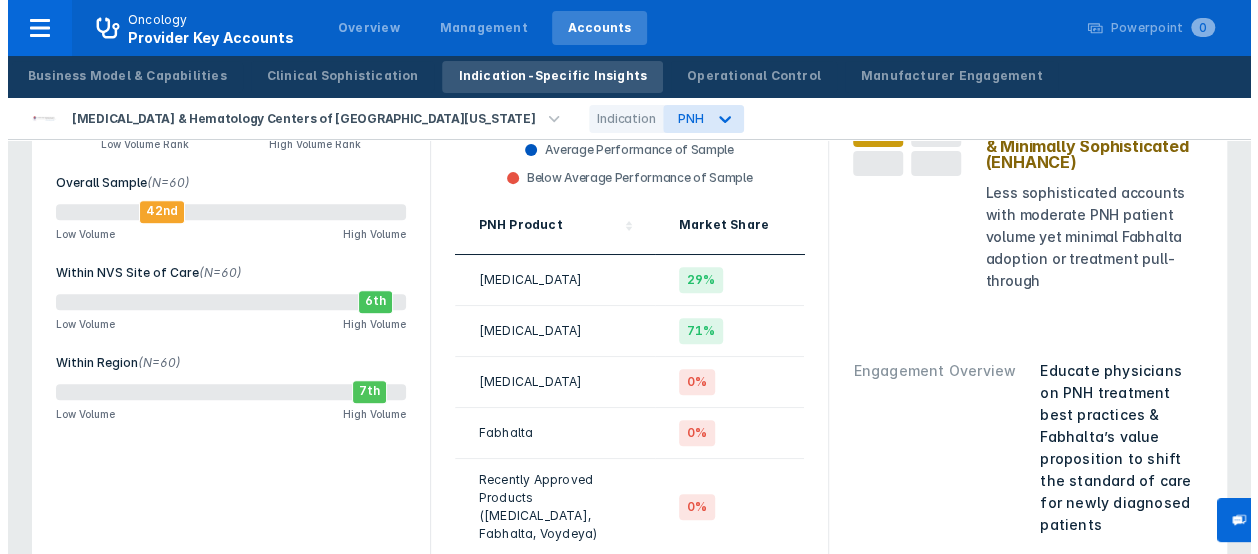 scroll, scrollTop: 0, scrollLeft: 0, axis: both 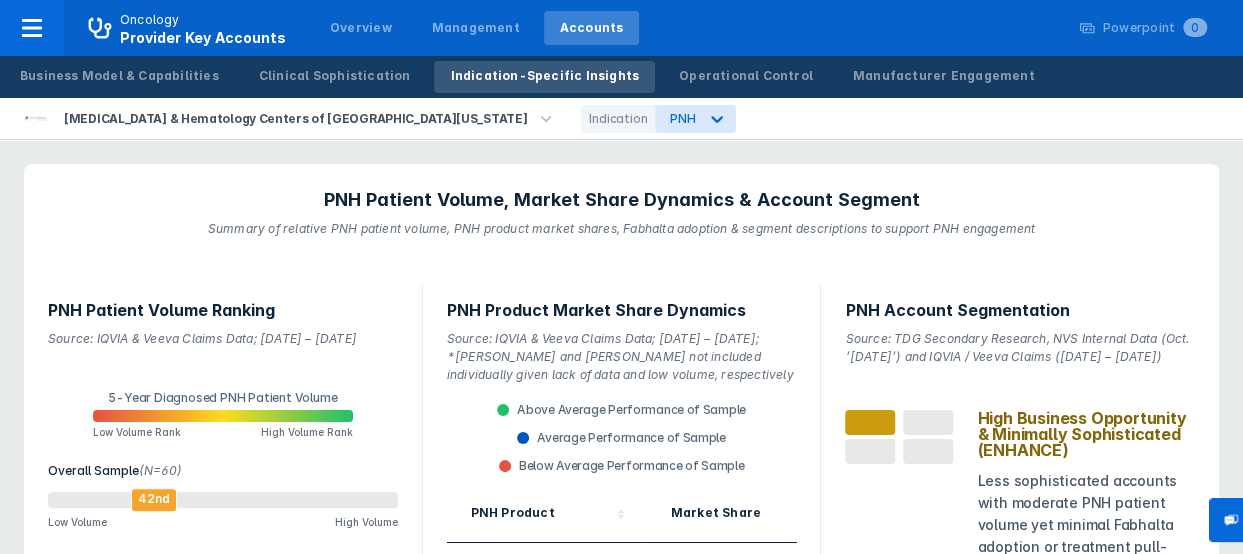click 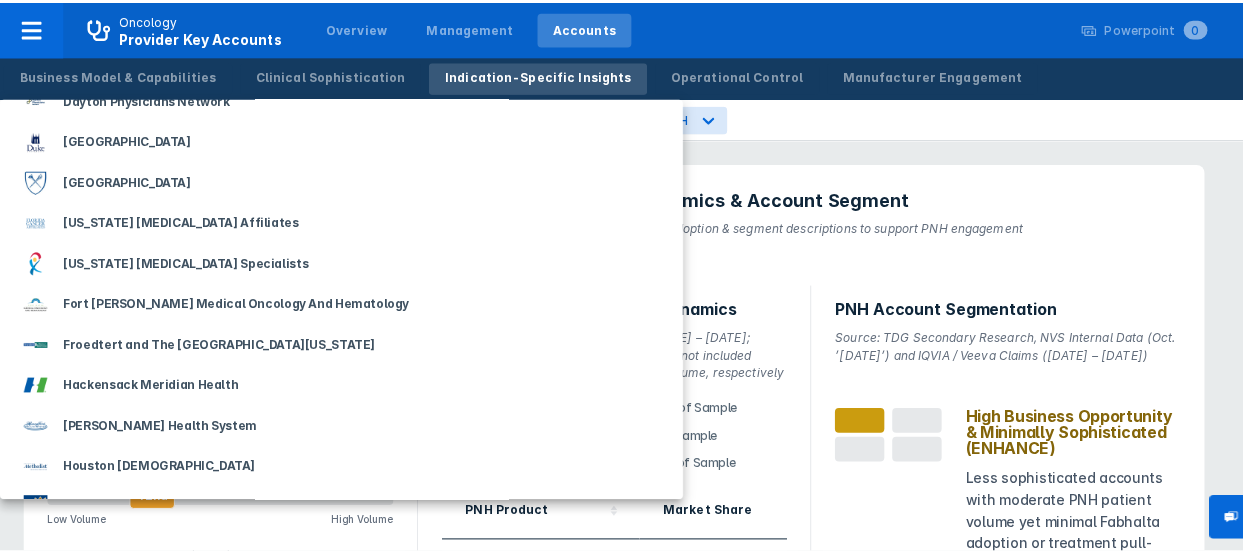scroll, scrollTop: 1095, scrollLeft: 0, axis: vertical 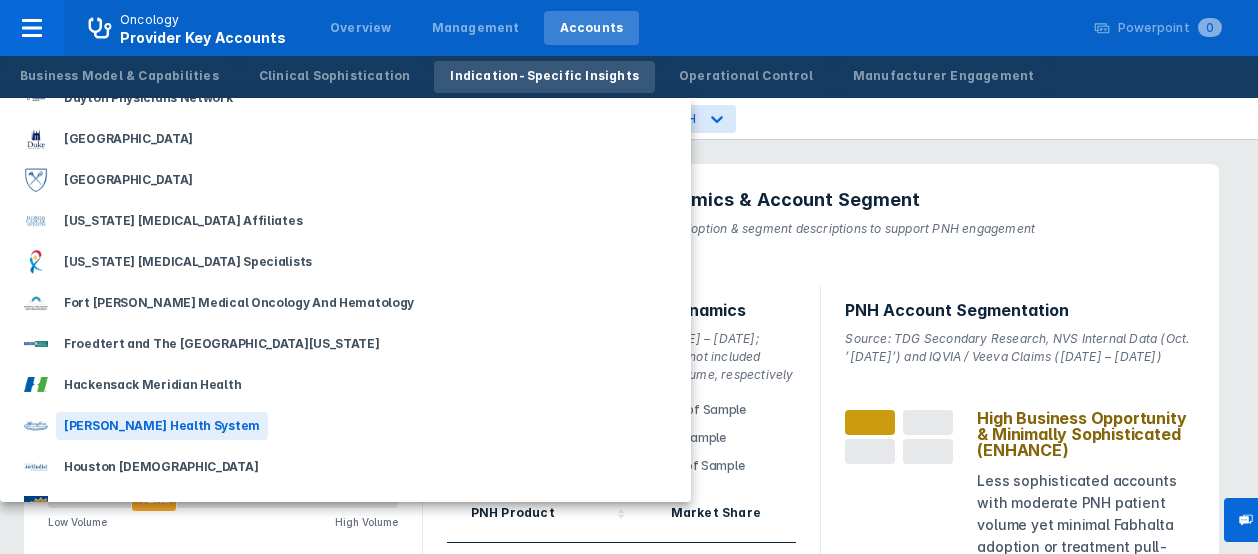 click on "[PERSON_NAME] Health System" at bounding box center [162, 426] 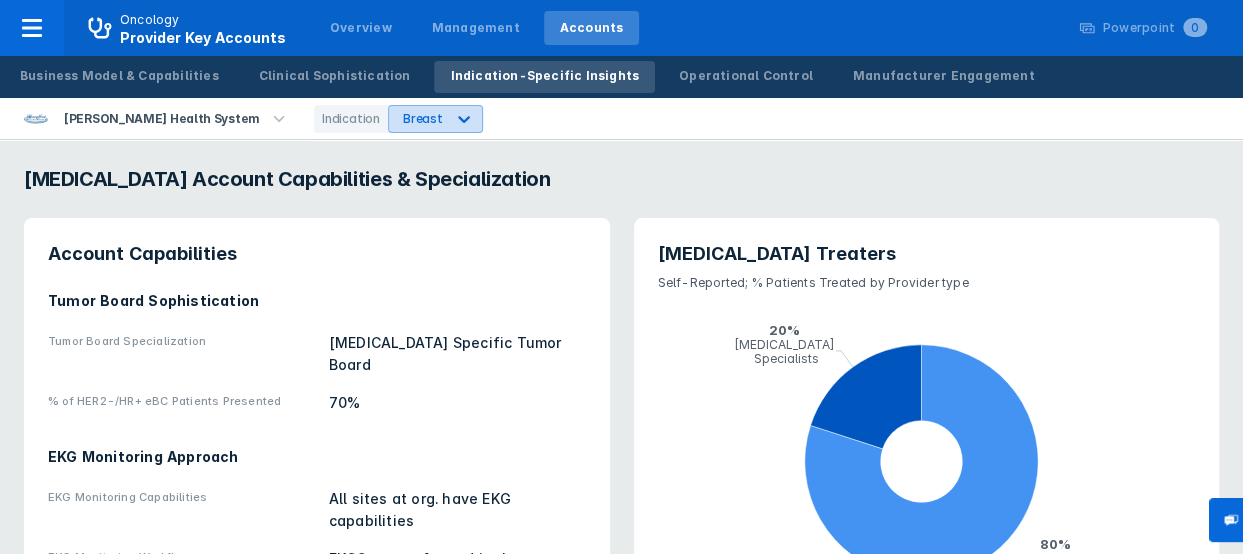 click 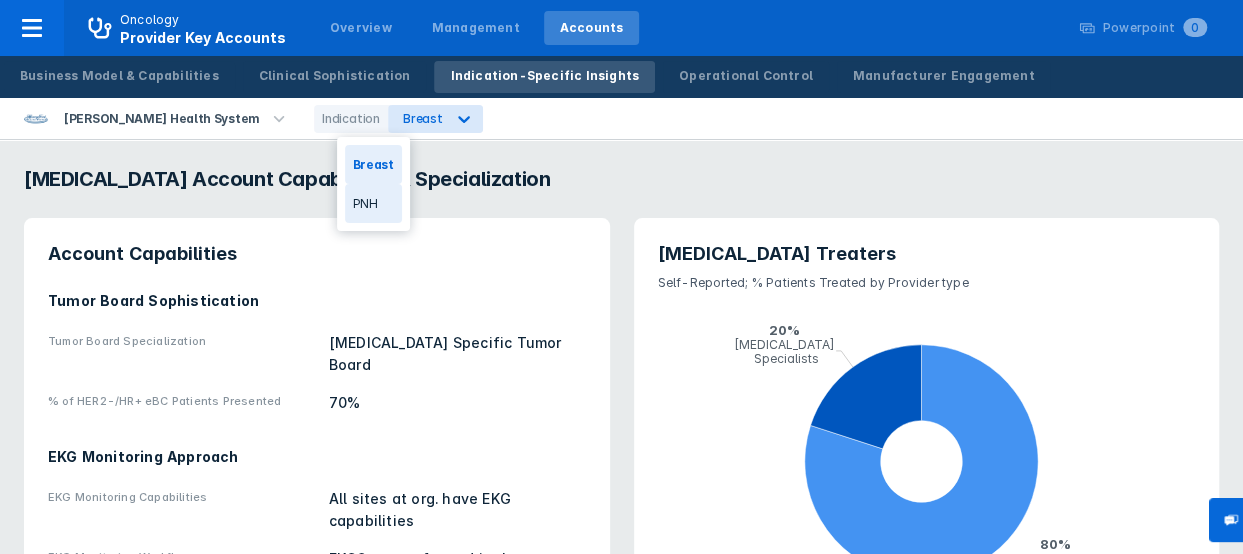 click on "PNH" at bounding box center (373, 203) 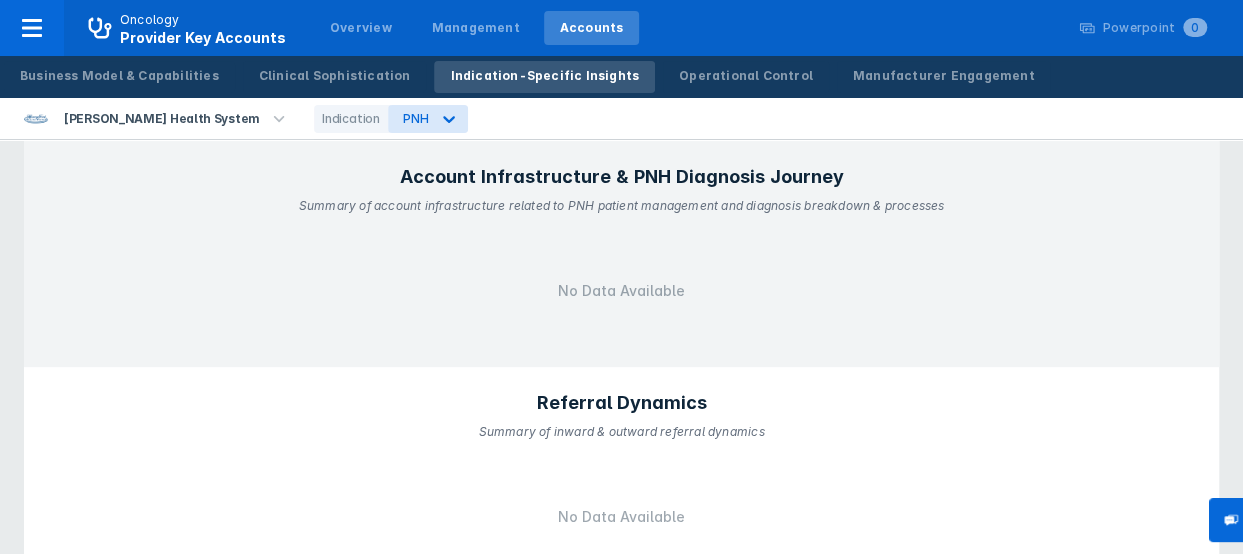 scroll, scrollTop: 0, scrollLeft: 0, axis: both 